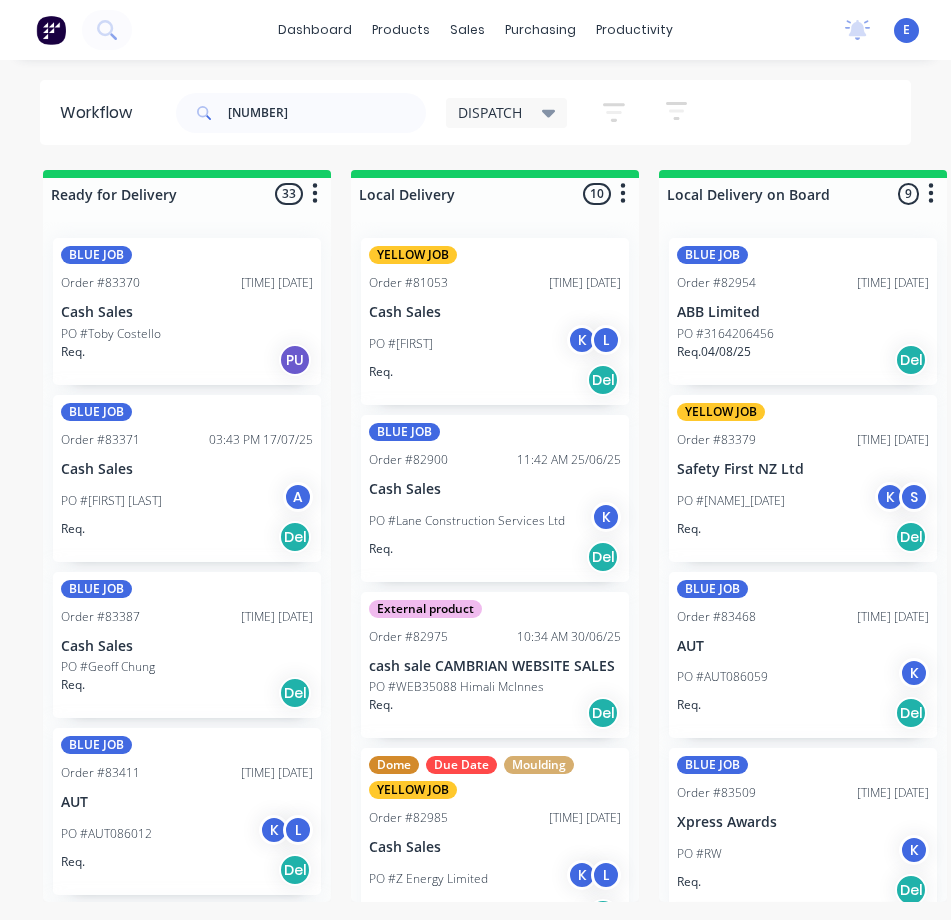 scroll, scrollTop: 0, scrollLeft: 0, axis: both 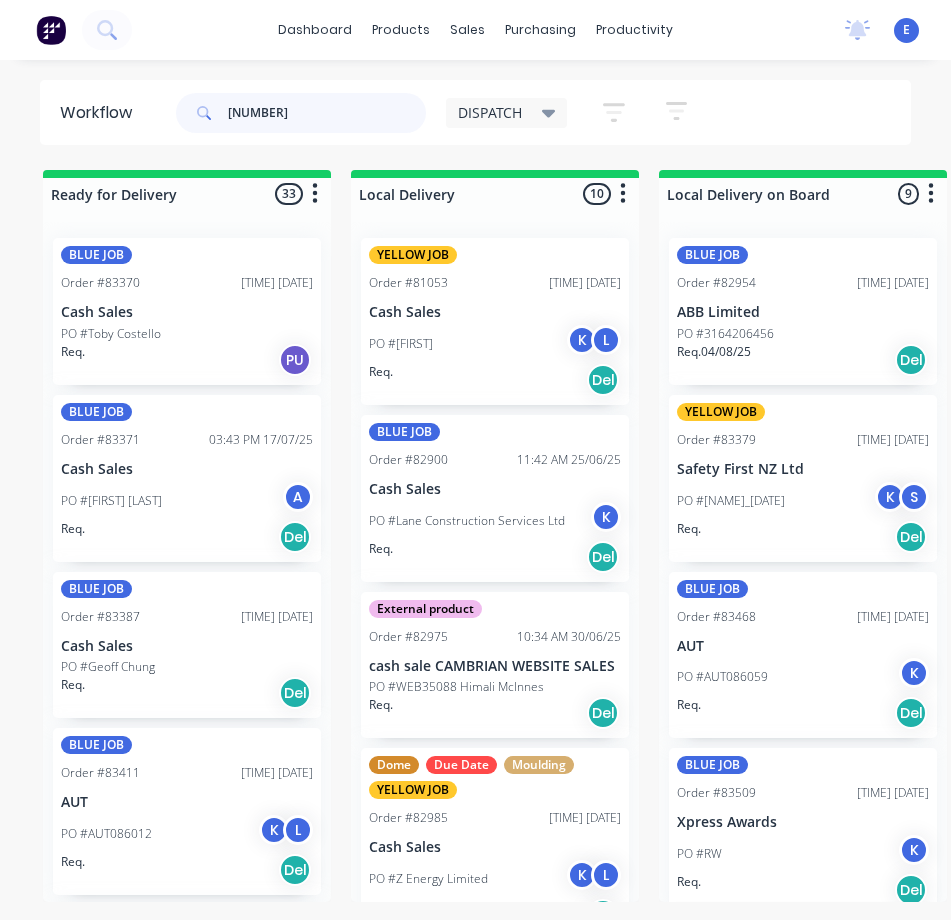 click on "[NUMBER]" at bounding box center [327, 113] 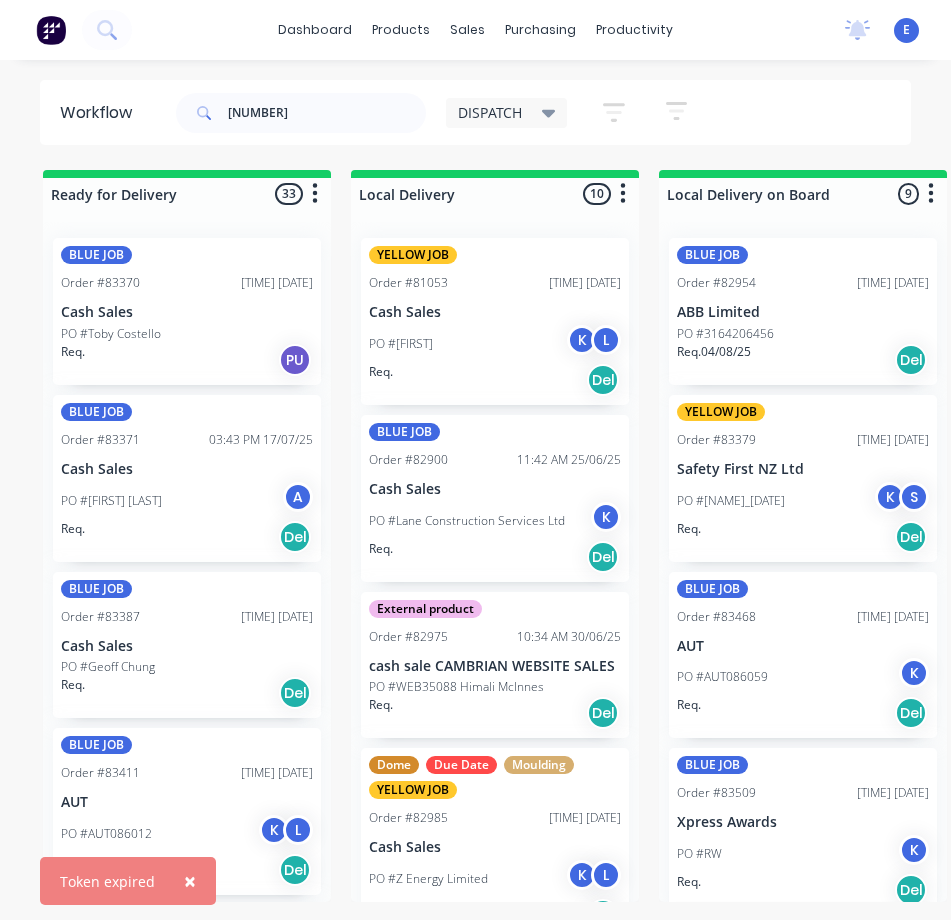 click on "×" at bounding box center (190, 881) 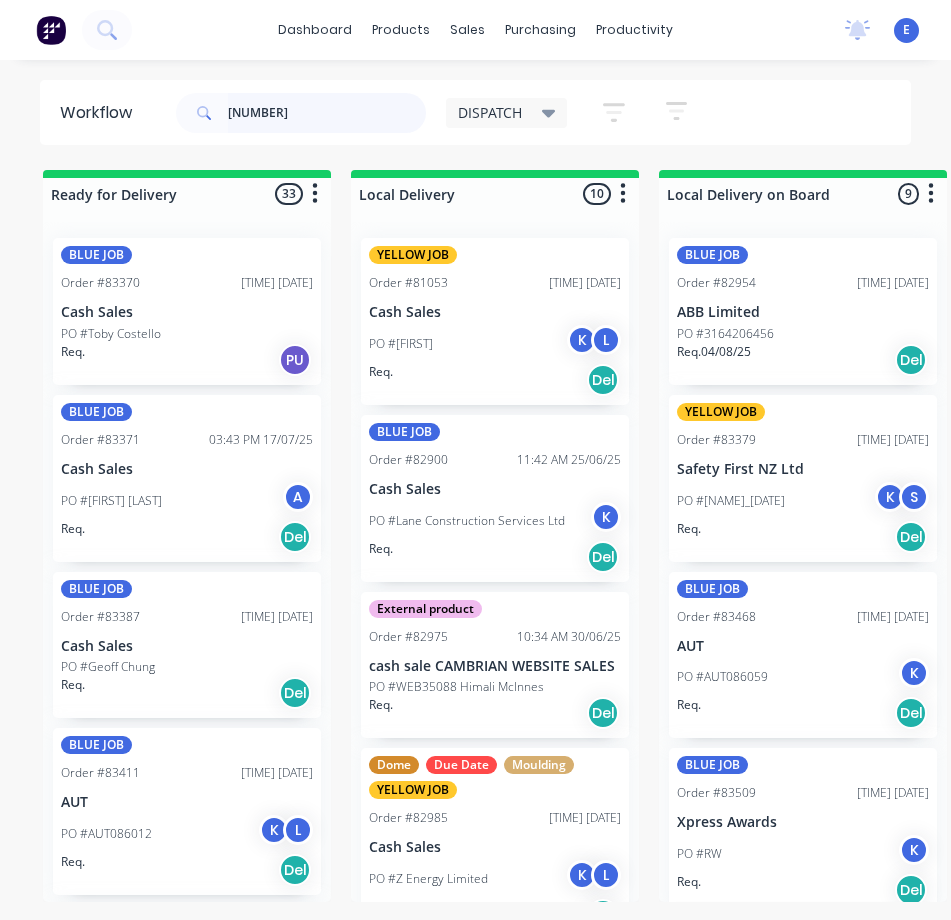 click on "[NUMBER]" at bounding box center (327, 113) 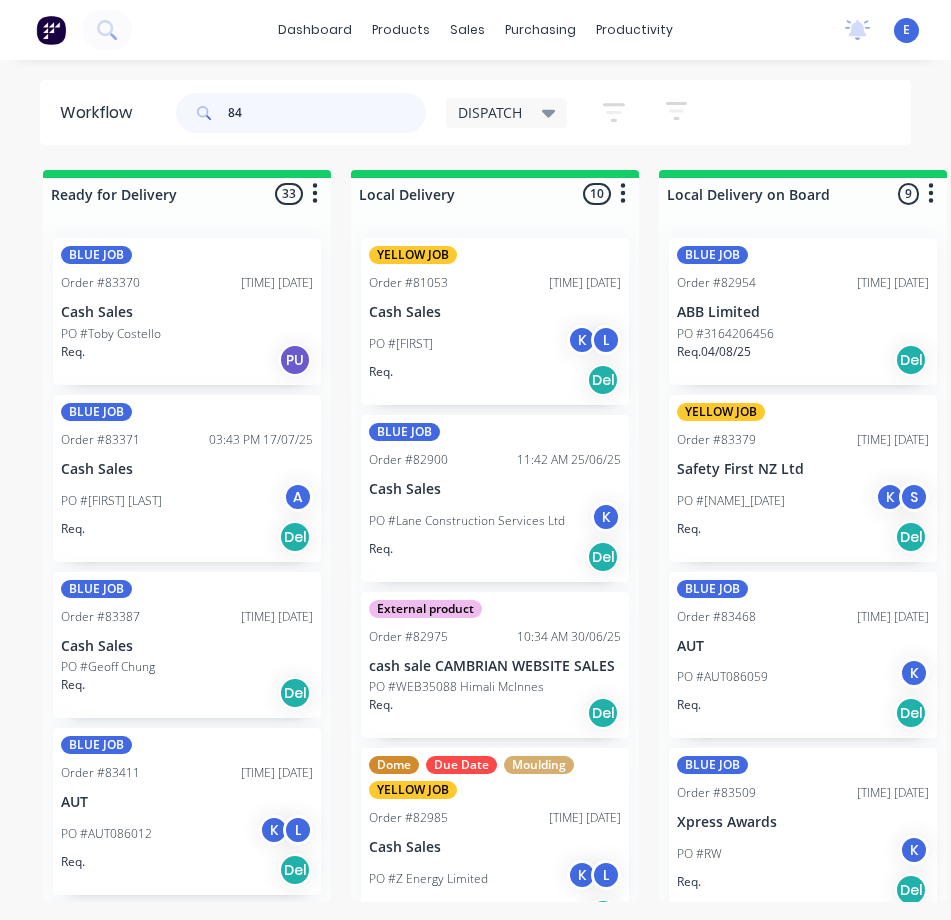 type on "8" 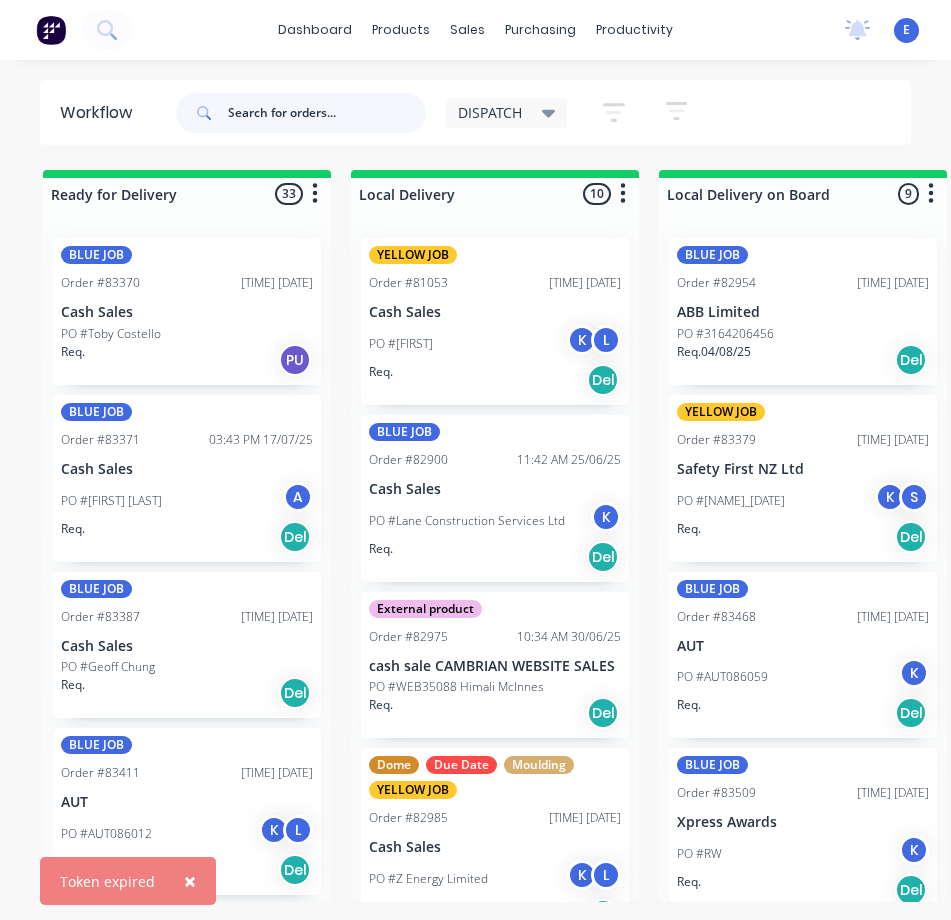 type 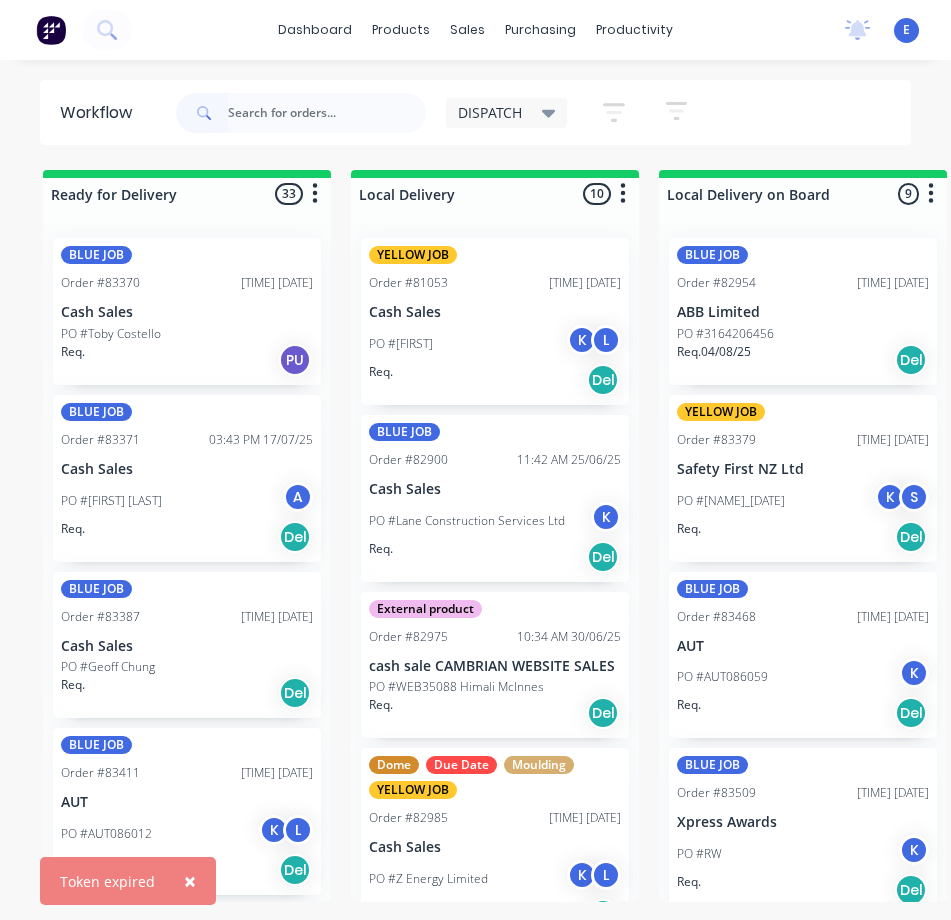 click on "×" at bounding box center (190, 881) 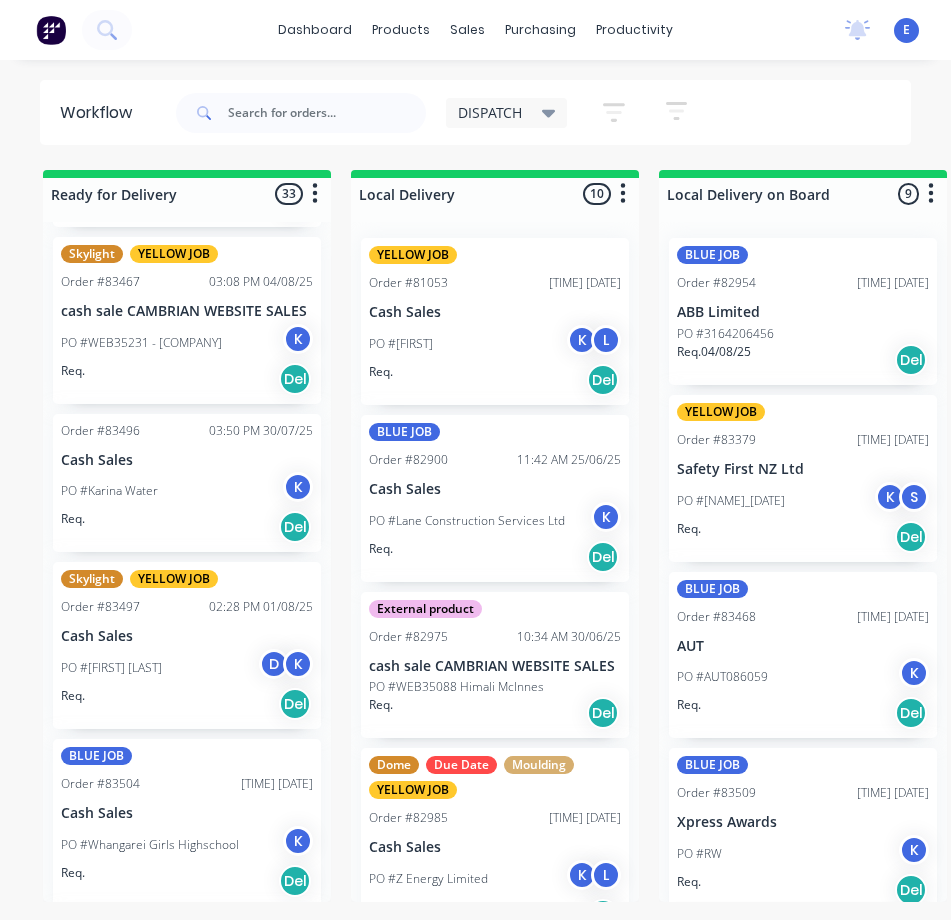 scroll, scrollTop: 1100, scrollLeft: 0, axis: vertical 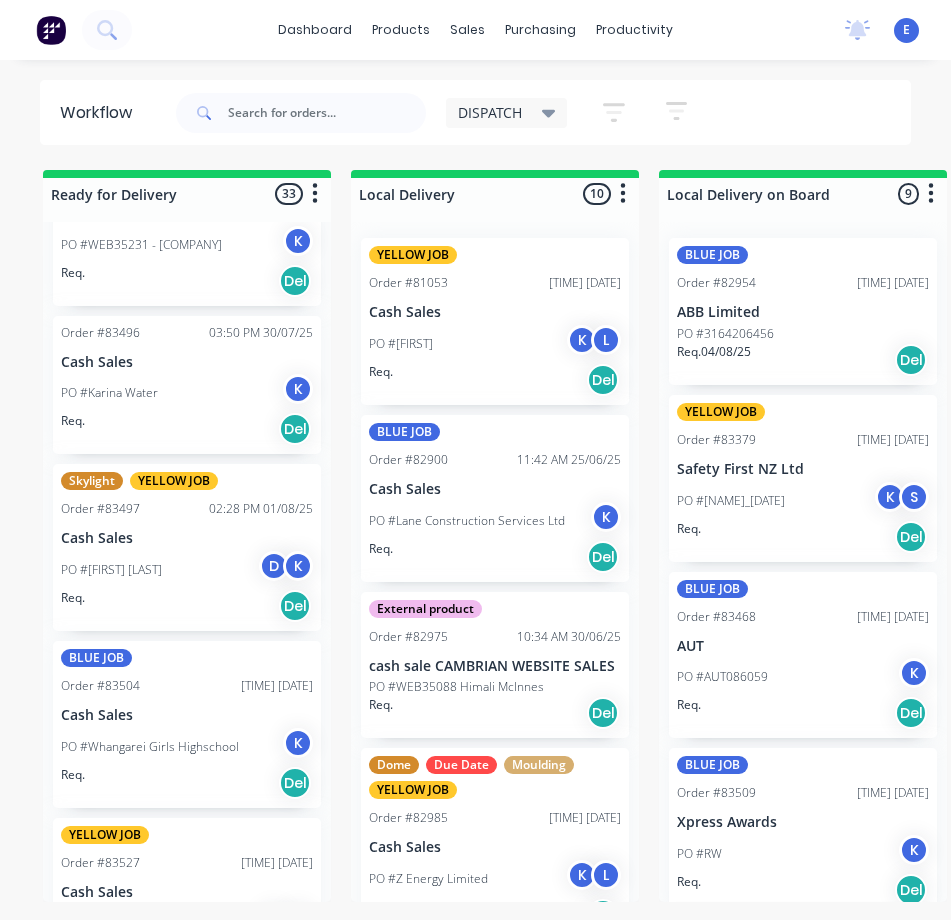 click on "Req. Del" at bounding box center (187, 429) 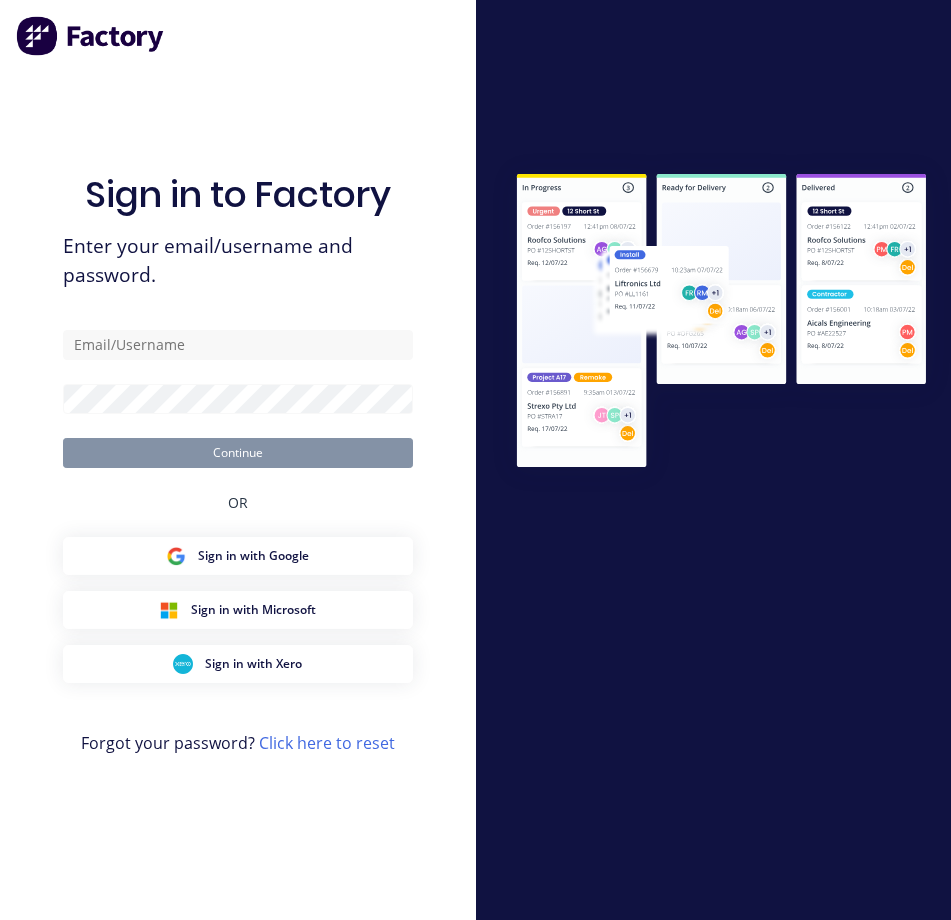 scroll, scrollTop: 0, scrollLeft: 0, axis: both 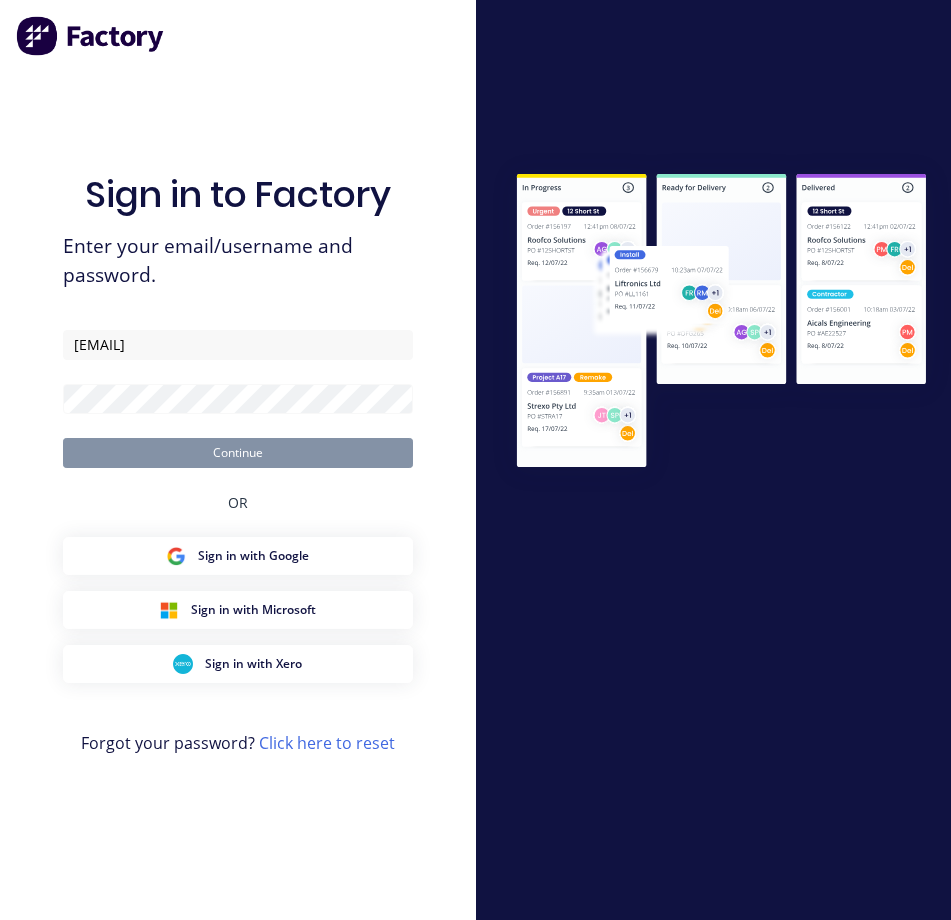 type on "[EMAIL]" 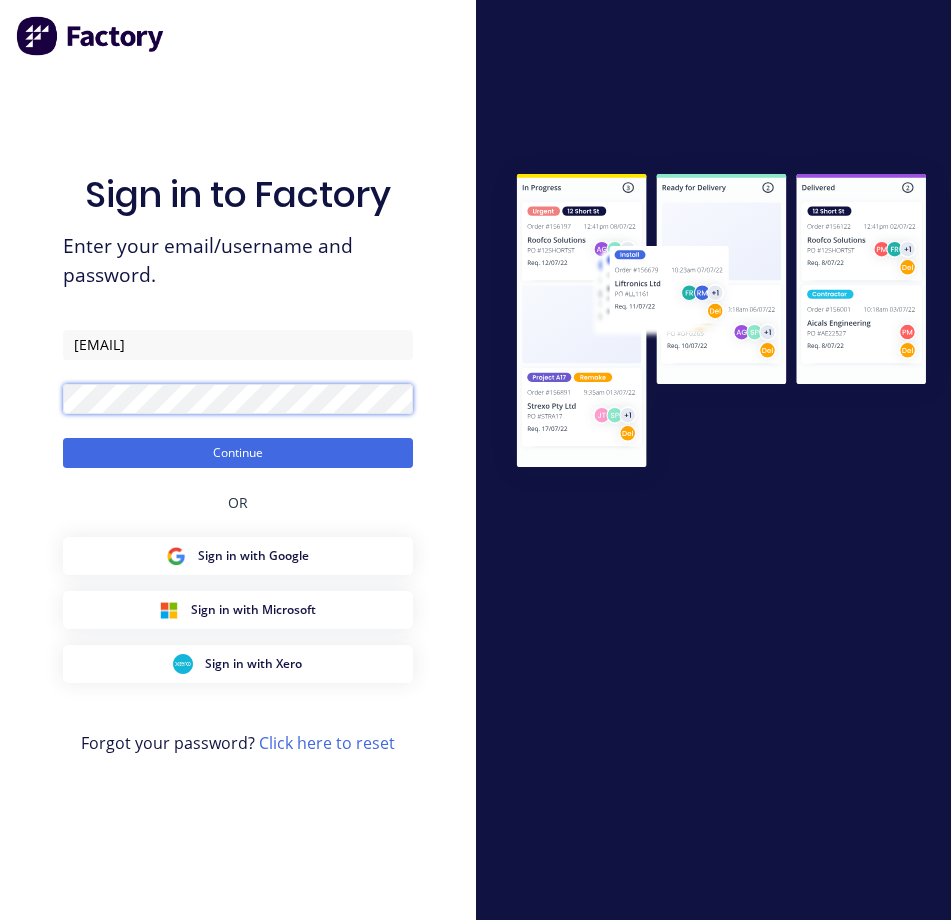 click on "Continue" at bounding box center (238, 453) 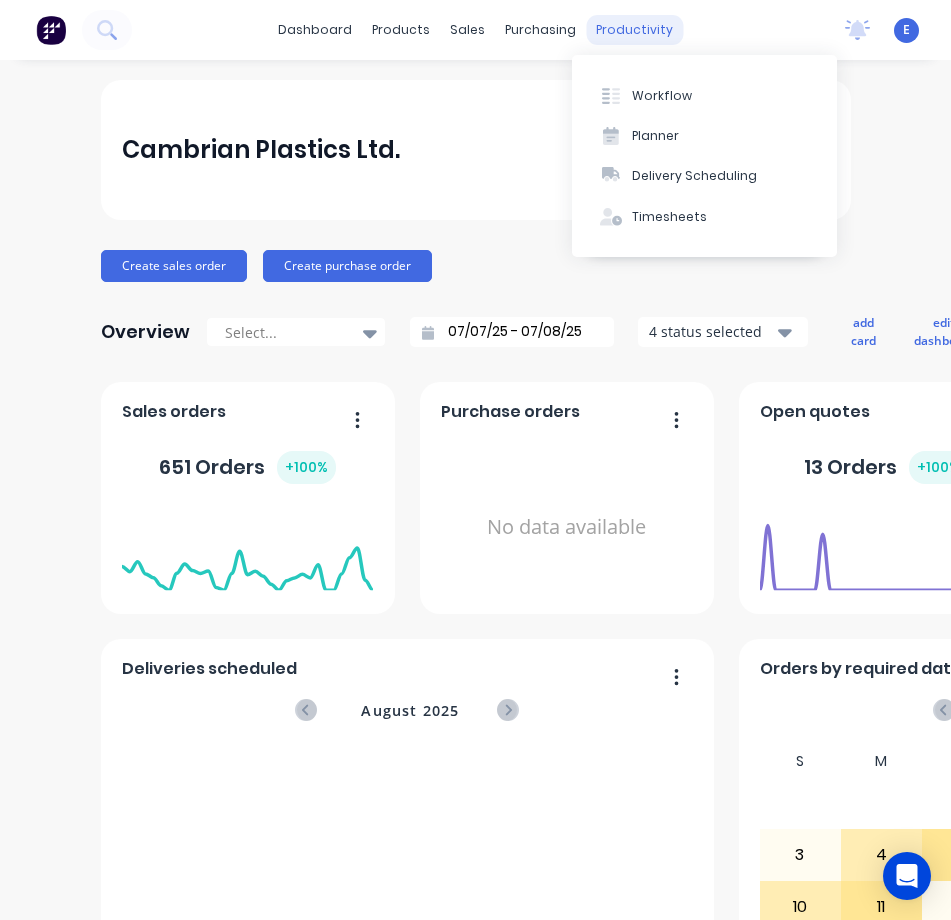 click on "productivity" at bounding box center (634, 30) 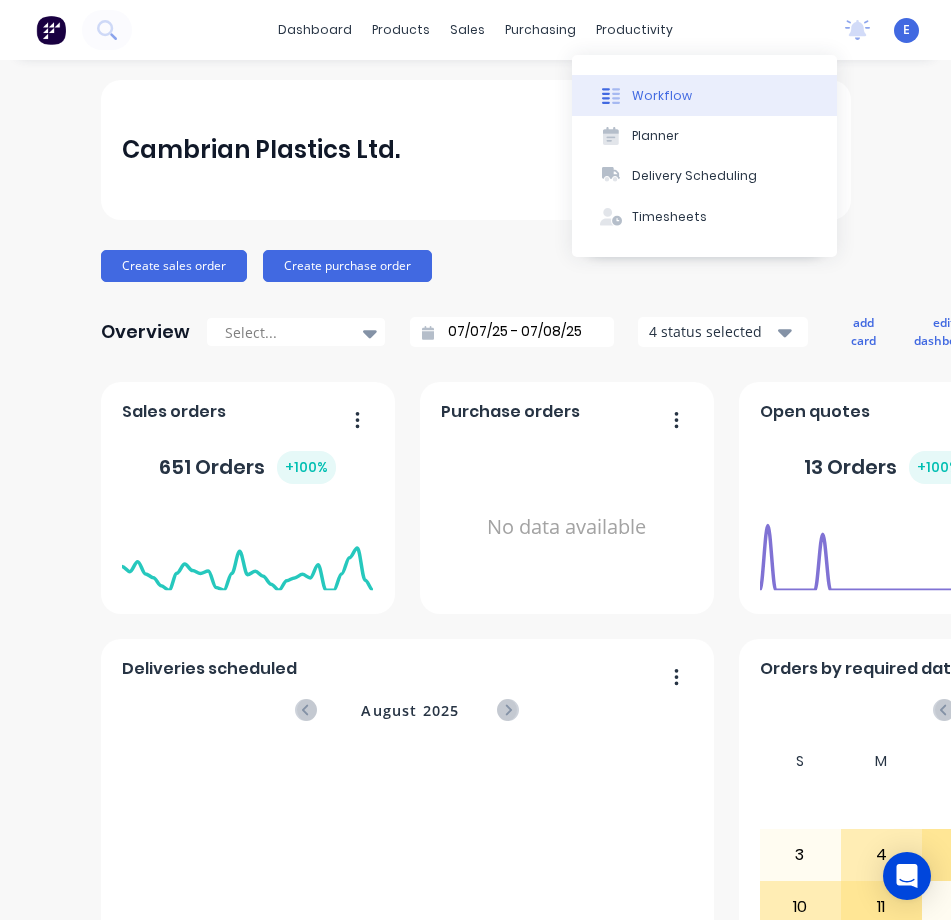 click on "Workflow" at bounding box center (704, 95) 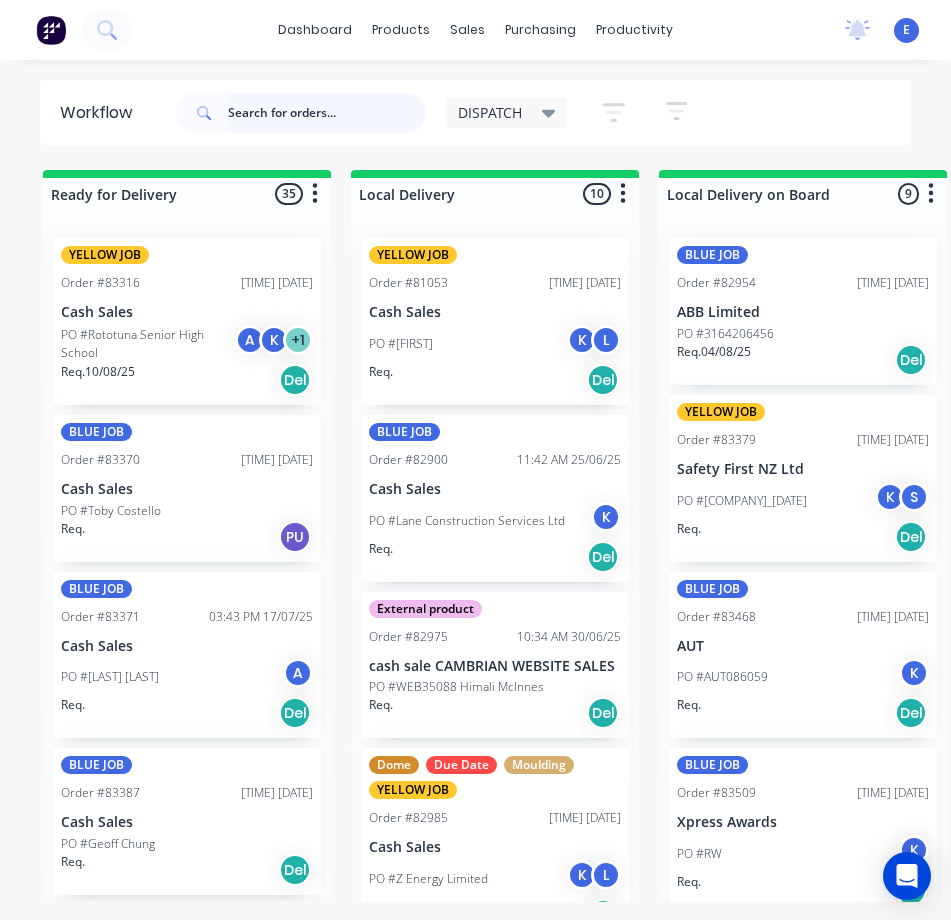 click at bounding box center (327, 113) 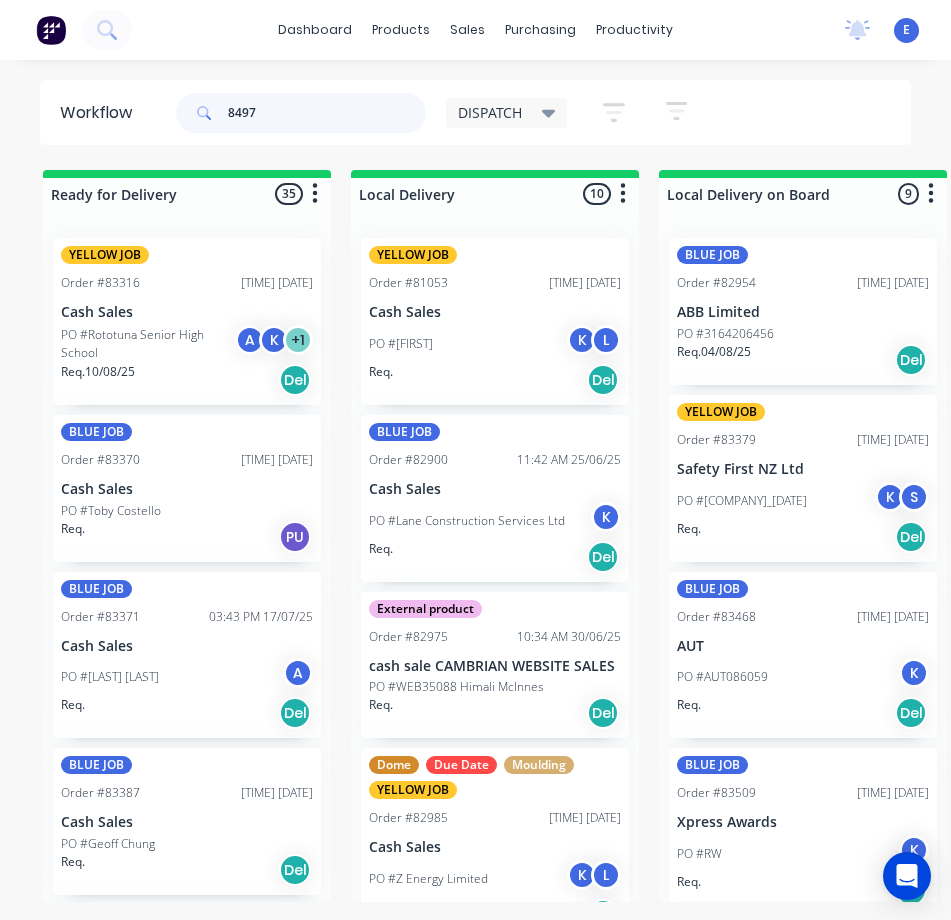 type on "84972" 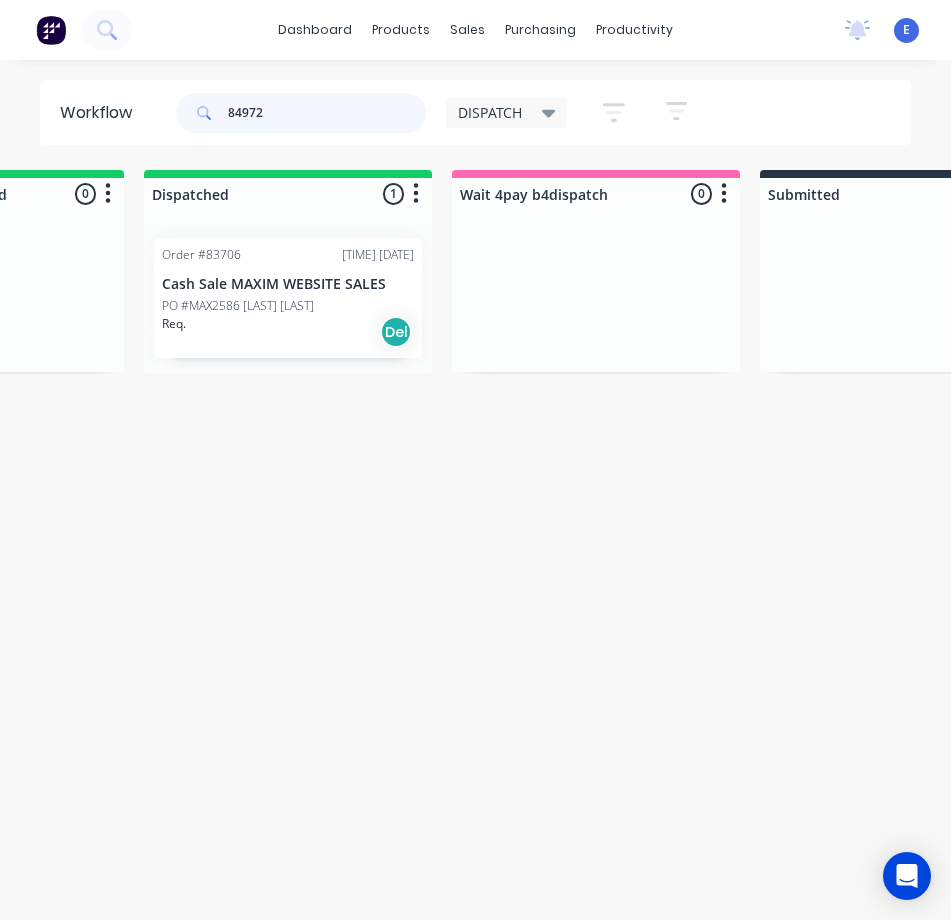 scroll, scrollTop: 0, scrollLeft: 0, axis: both 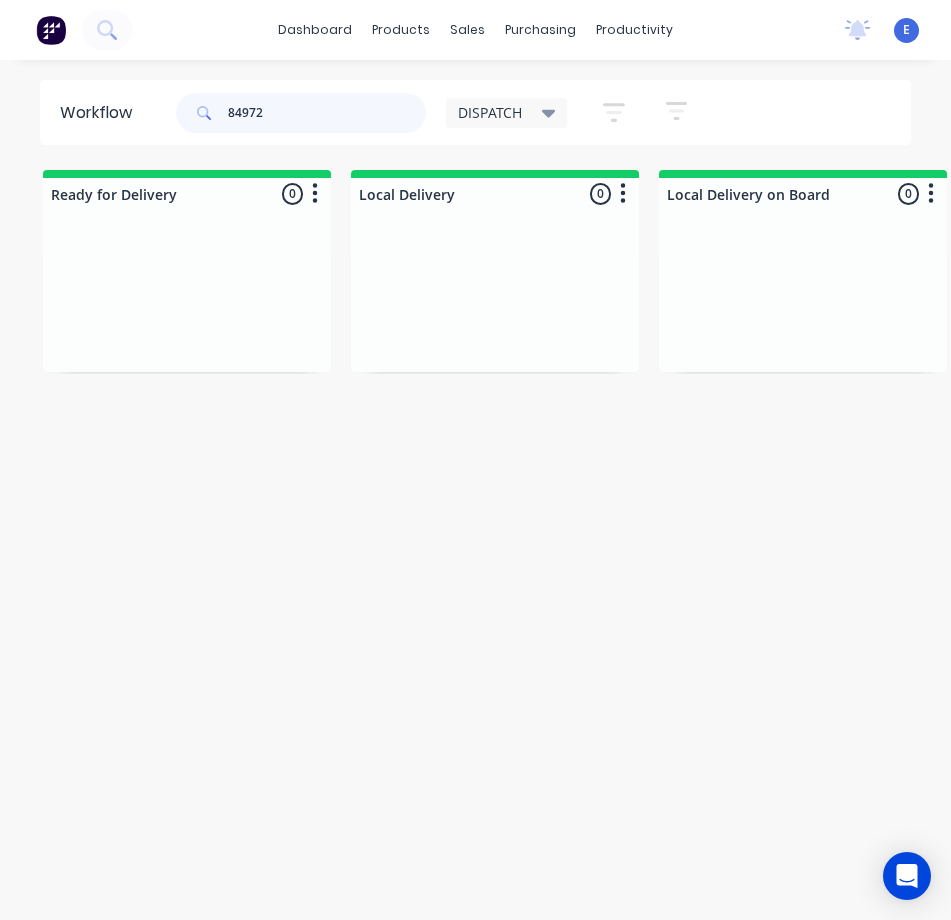 drag, startPoint x: 323, startPoint y: 110, endPoint x: -2, endPoint y: 123, distance: 325.2599 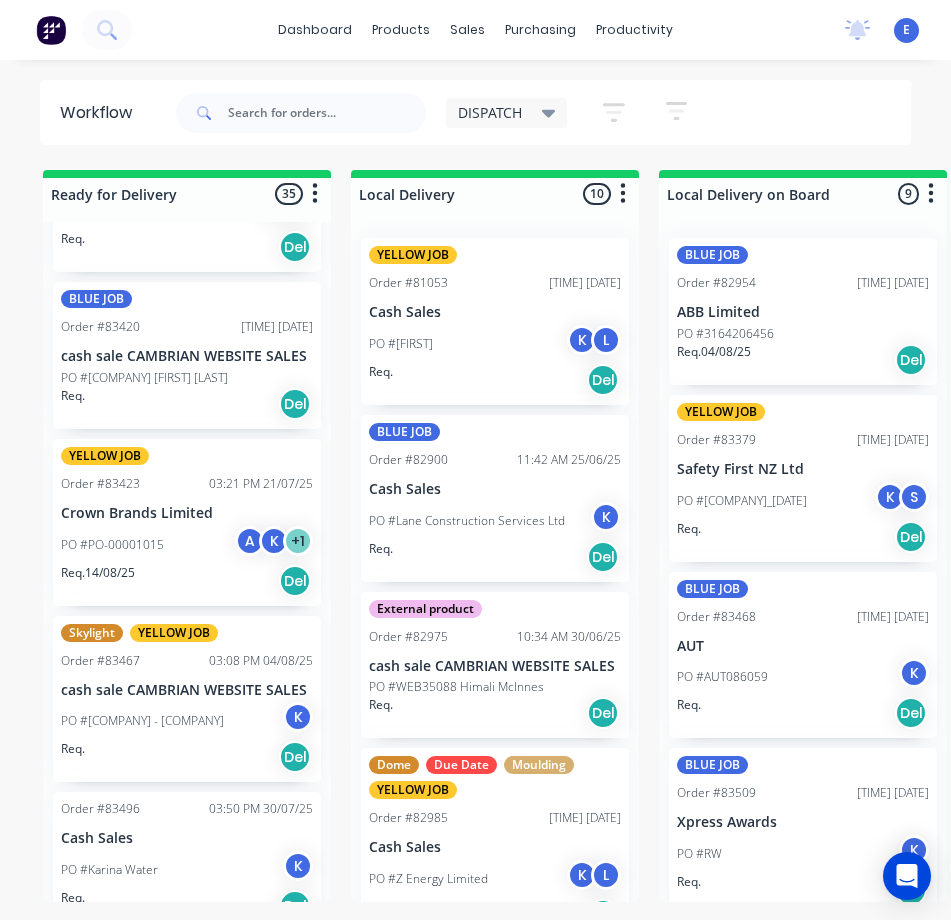 scroll, scrollTop: 1000, scrollLeft: 0, axis: vertical 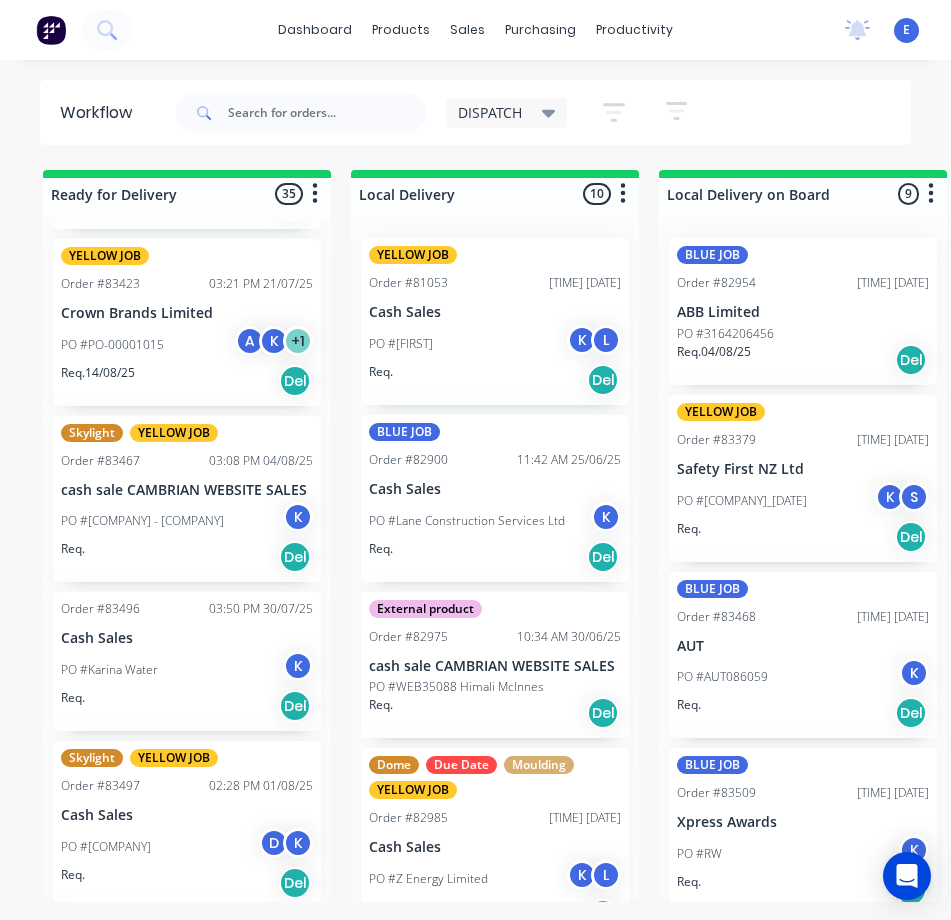 click on "PO #Karina Water K" at bounding box center (187, 670) 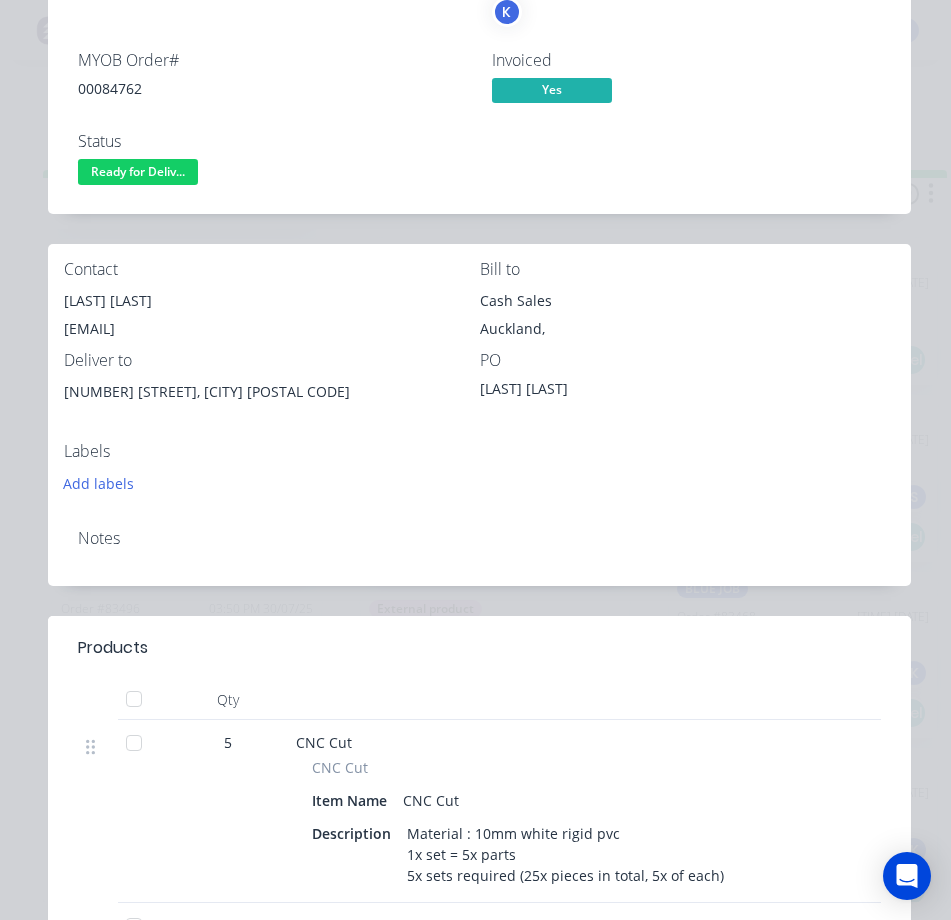 scroll, scrollTop: 0, scrollLeft: 0, axis: both 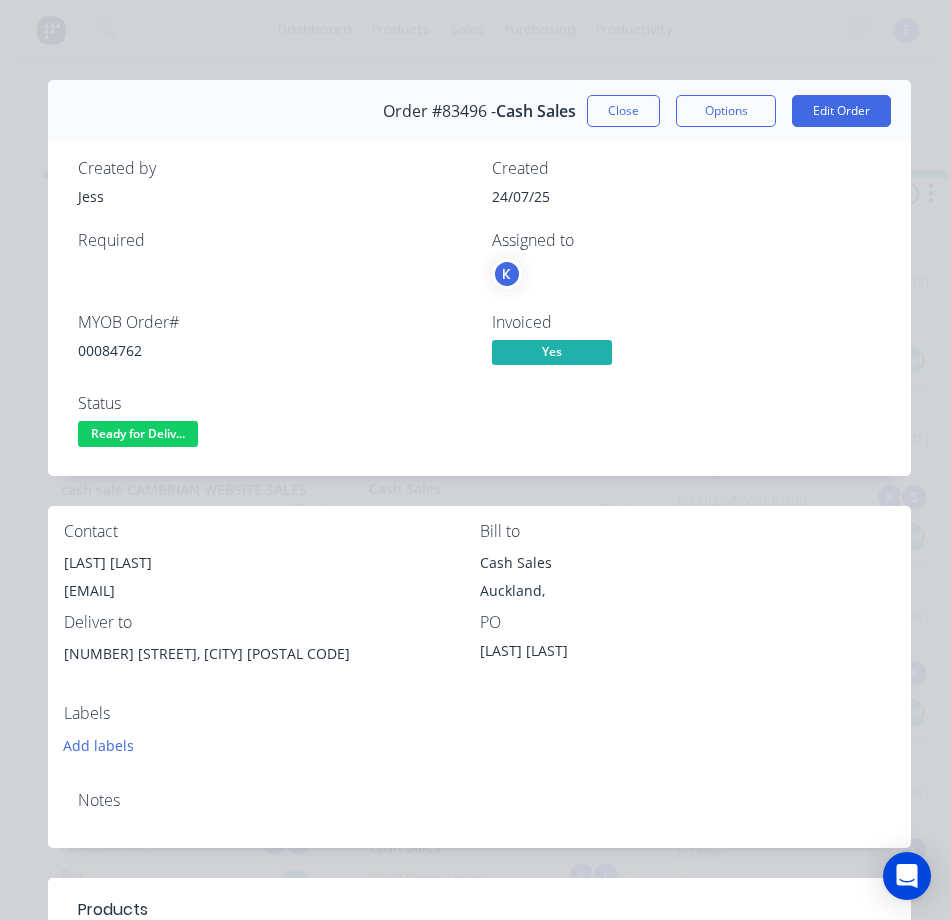 click on "00084762" at bounding box center (273, 350) 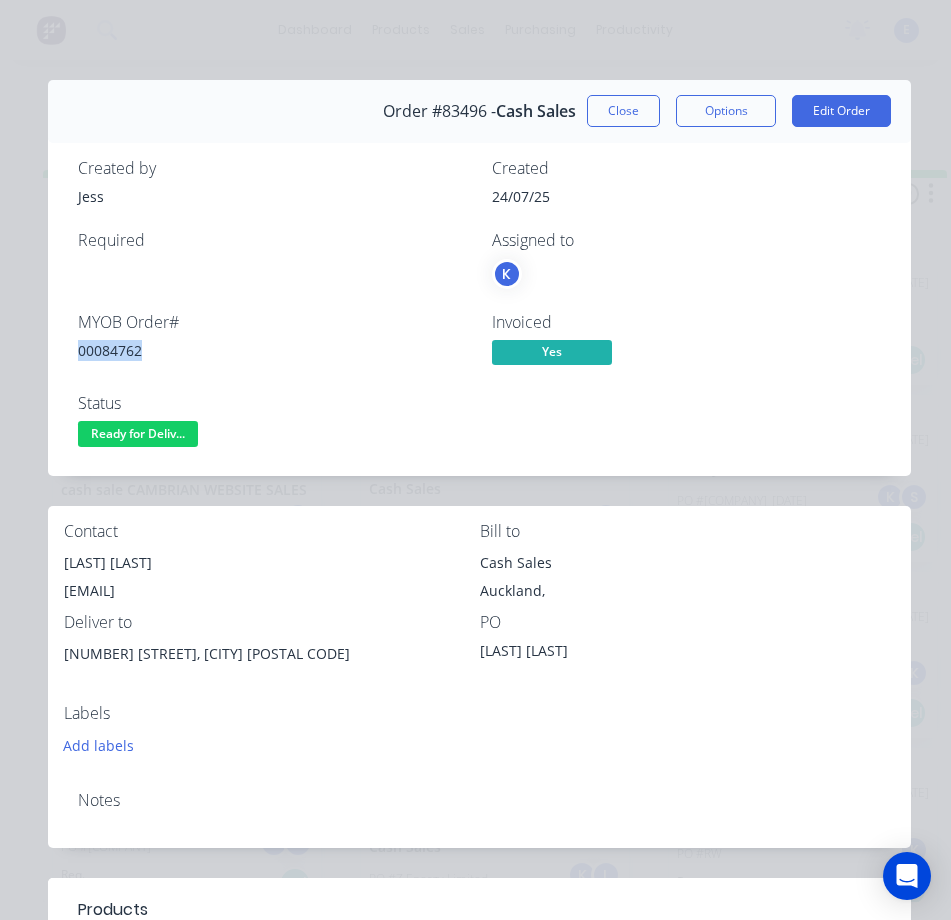 click on "00084762" at bounding box center [273, 350] 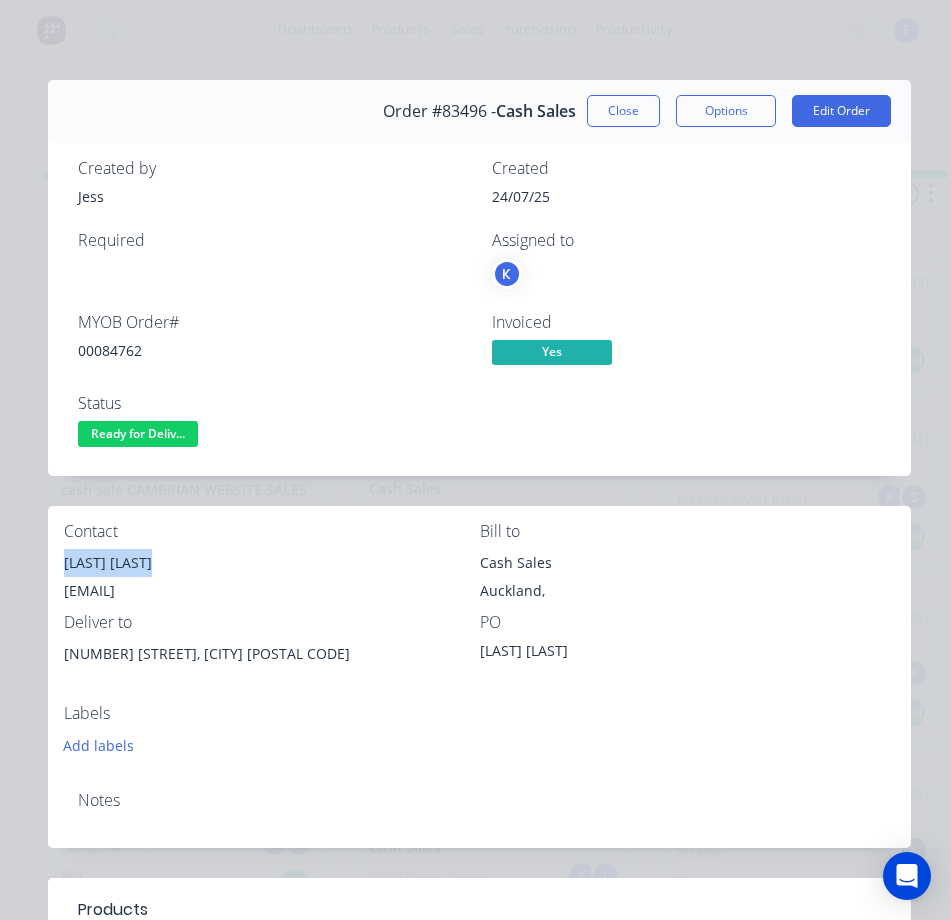 drag, startPoint x: 151, startPoint y: 561, endPoint x: 53, endPoint y: 569, distance: 98.32599 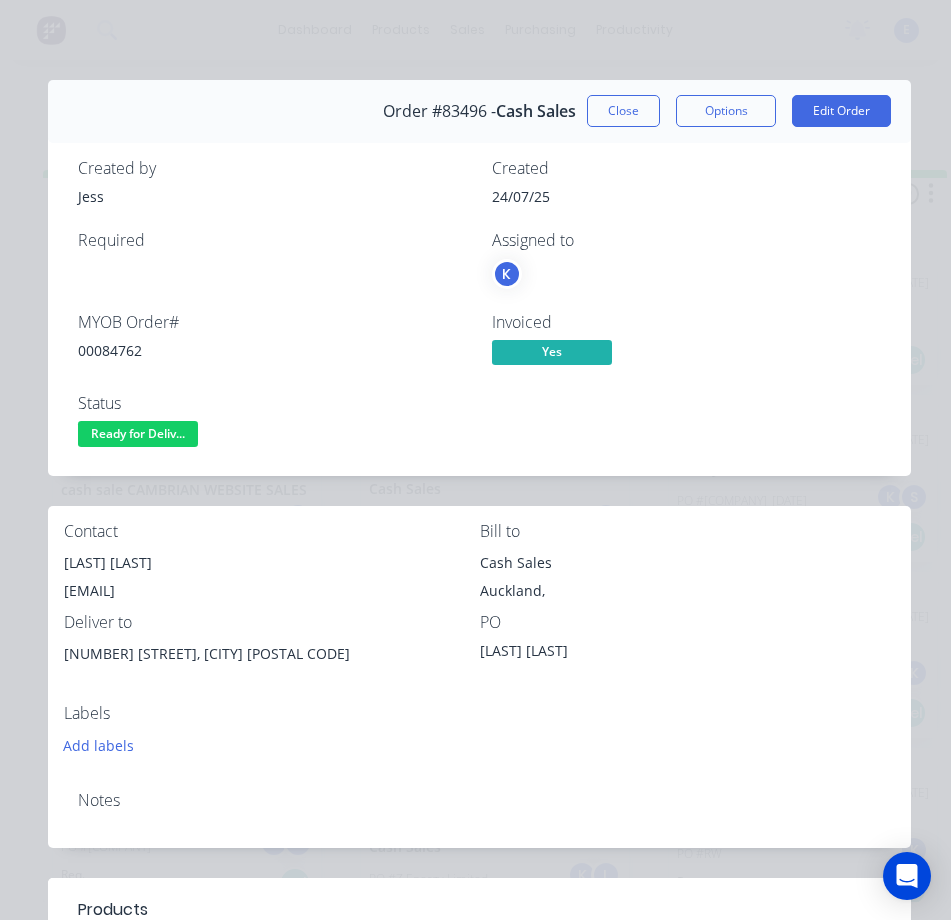 click on "david.haylock@icsgroup.co.nz" at bounding box center (272, 591) 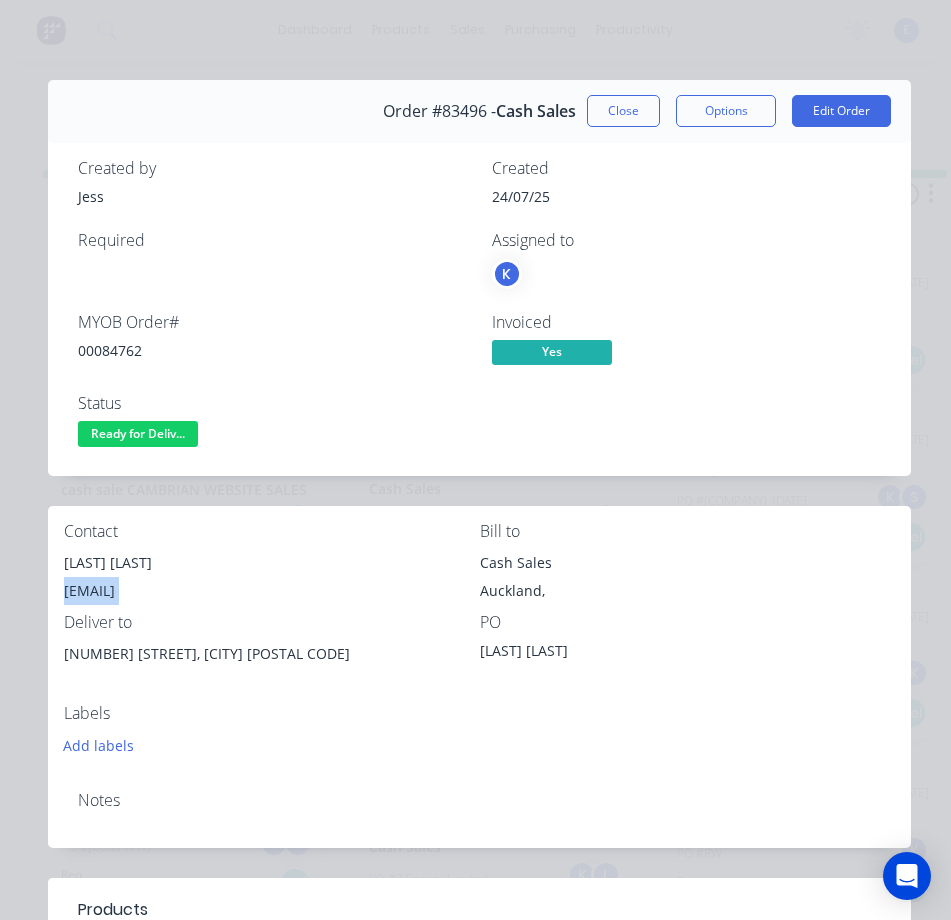click on "david.haylock@icsgroup.co.nz" at bounding box center (272, 591) 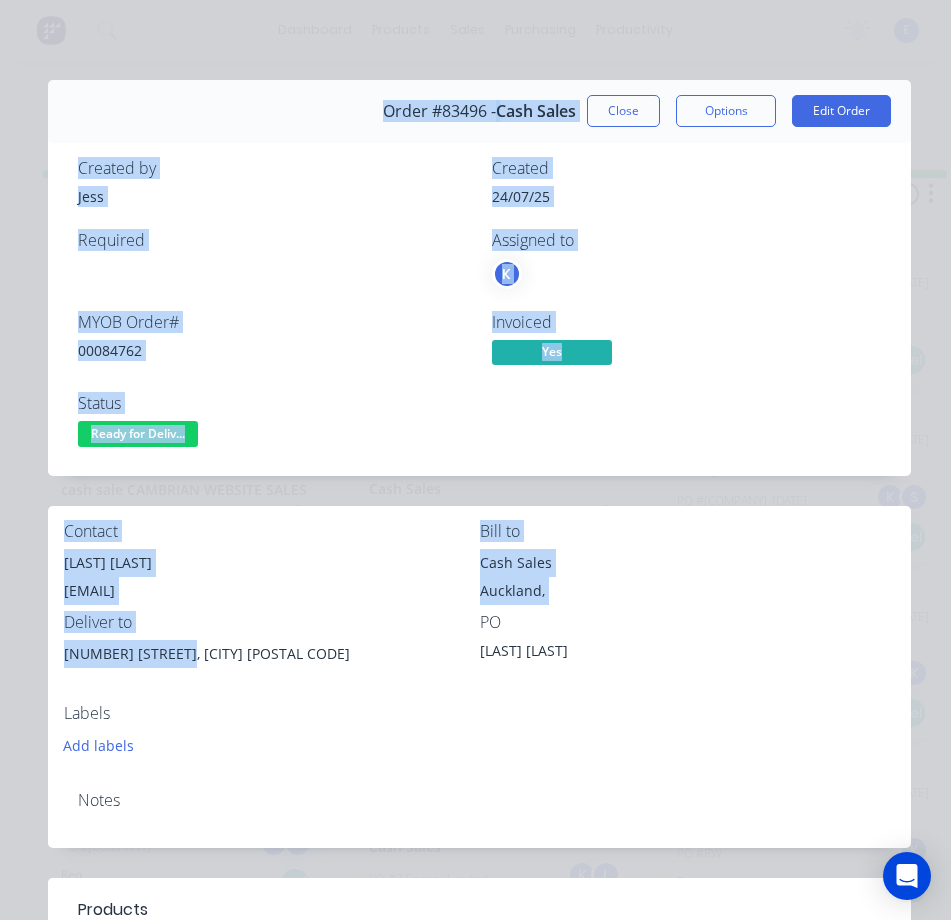 drag, startPoint x: 179, startPoint y: 659, endPoint x: 51, endPoint y: 597, distance: 142.22517 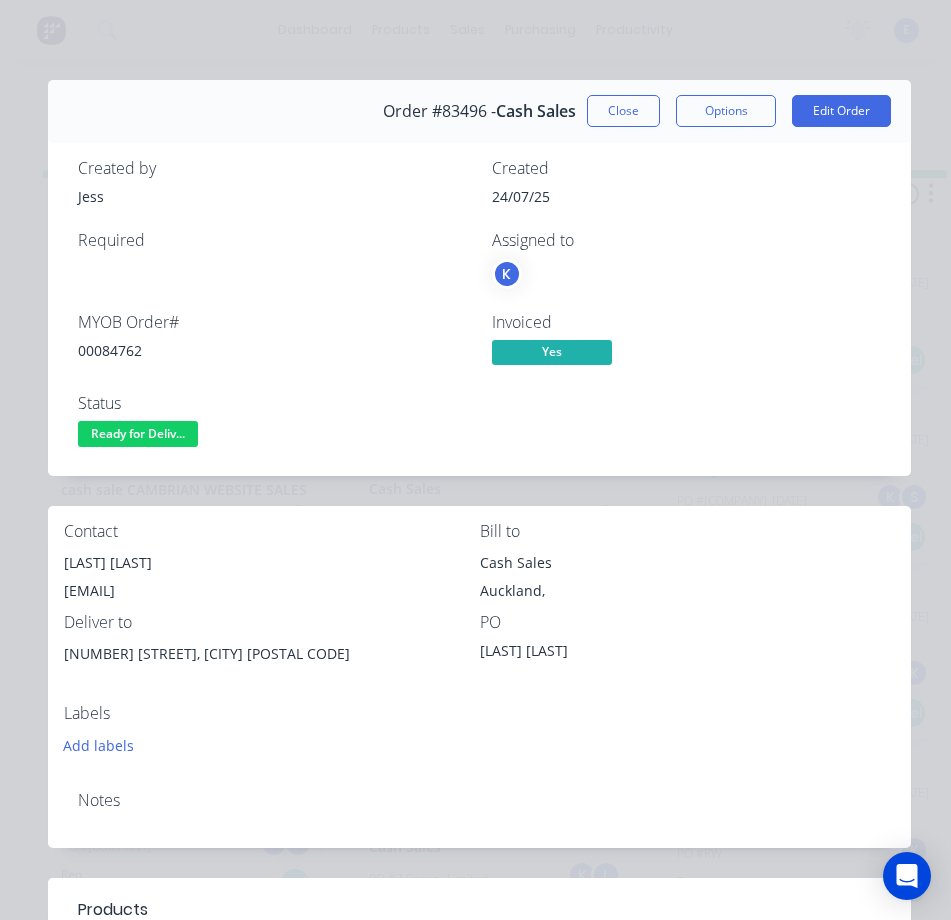 drag, startPoint x: 208, startPoint y: 728, endPoint x: 161, endPoint y: 674, distance: 71.5891 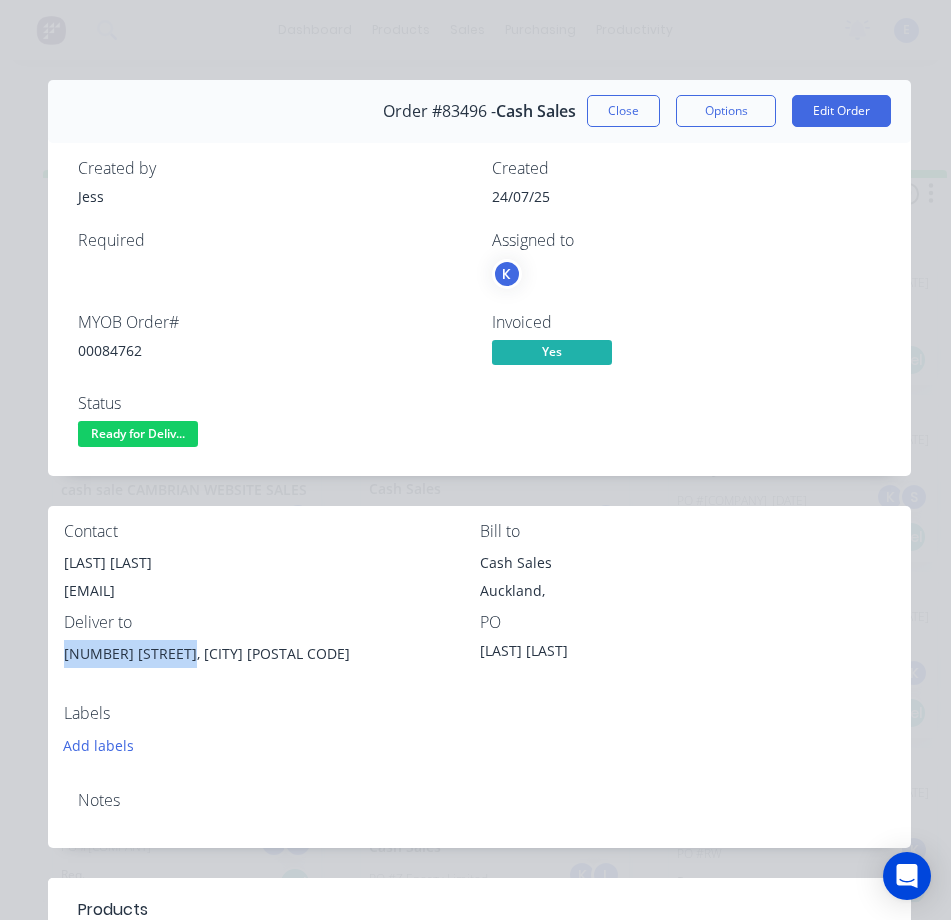 drag, startPoint x: 182, startPoint y: 651, endPoint x: 57, endPoint y: 658, distance: 125.19585 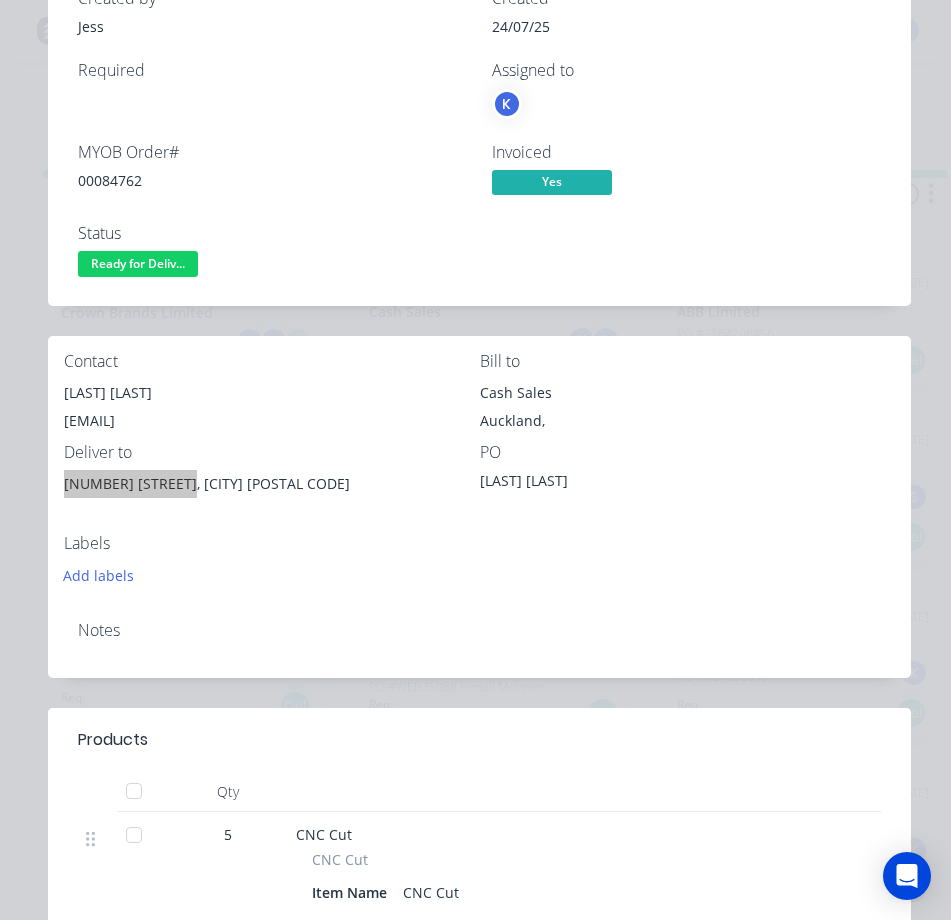 scroll, scrollTop: 0, scrollLeft: 0, axis: both 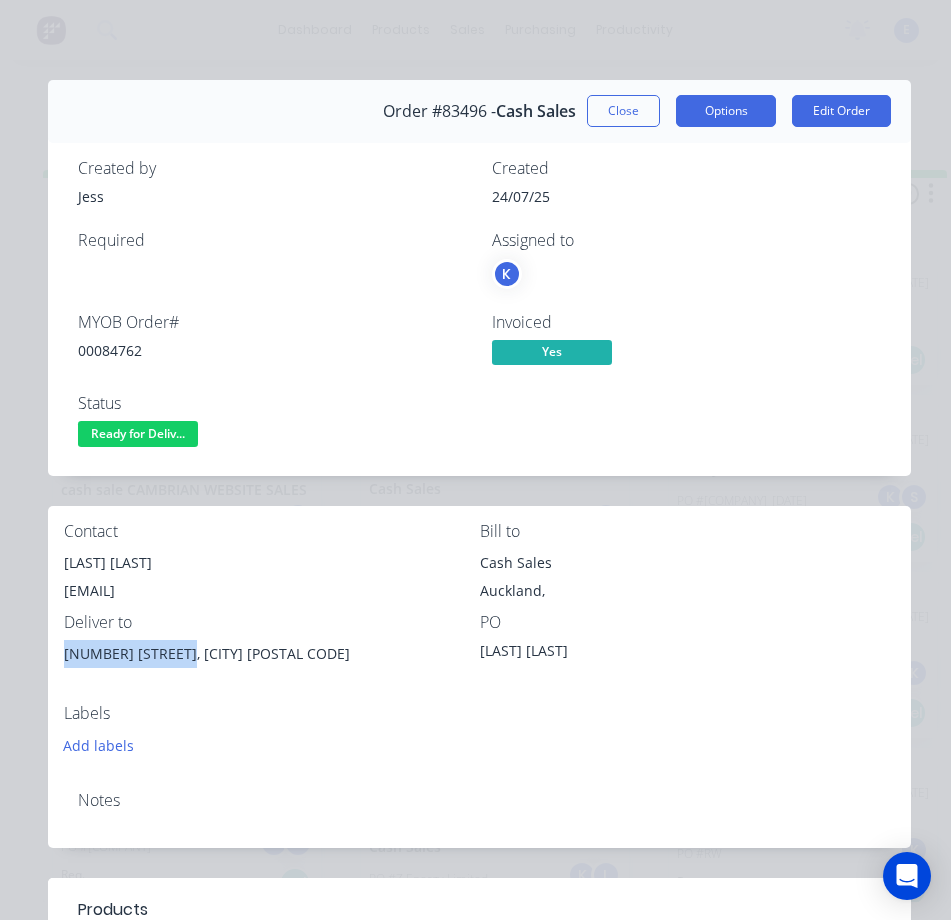 click on "Options" at bounding box center (726, 111) 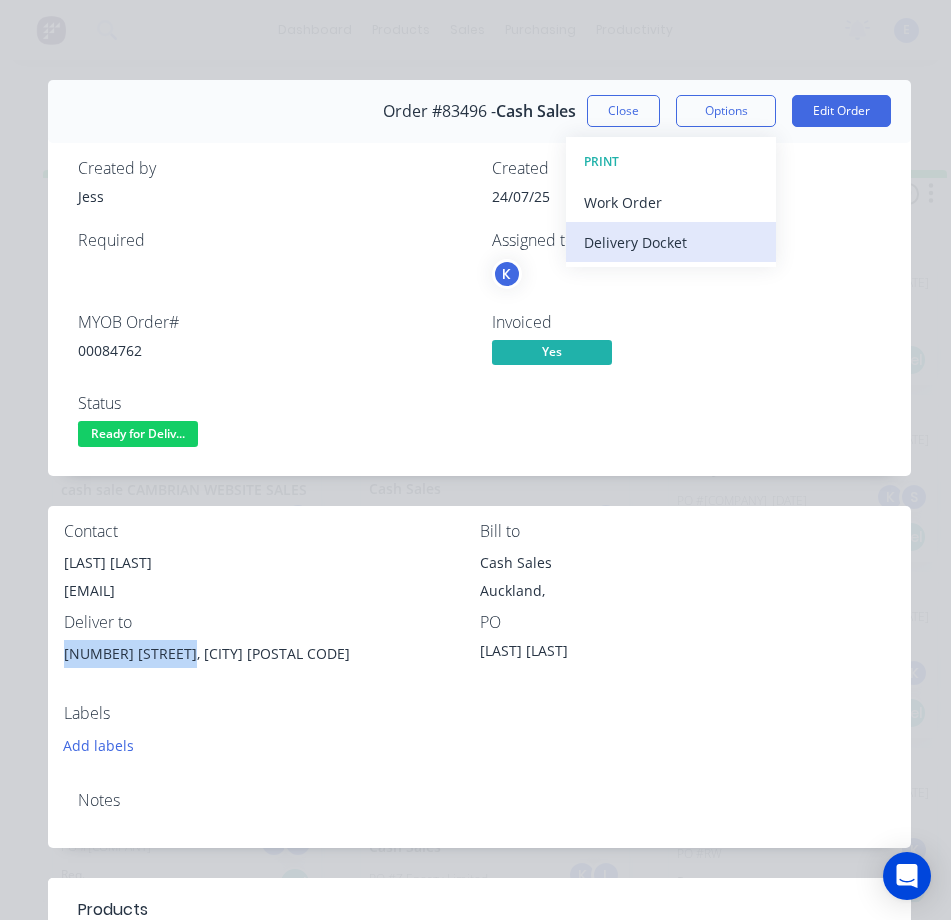 click on "Delivery Docket" at bounding box center [671, 242] 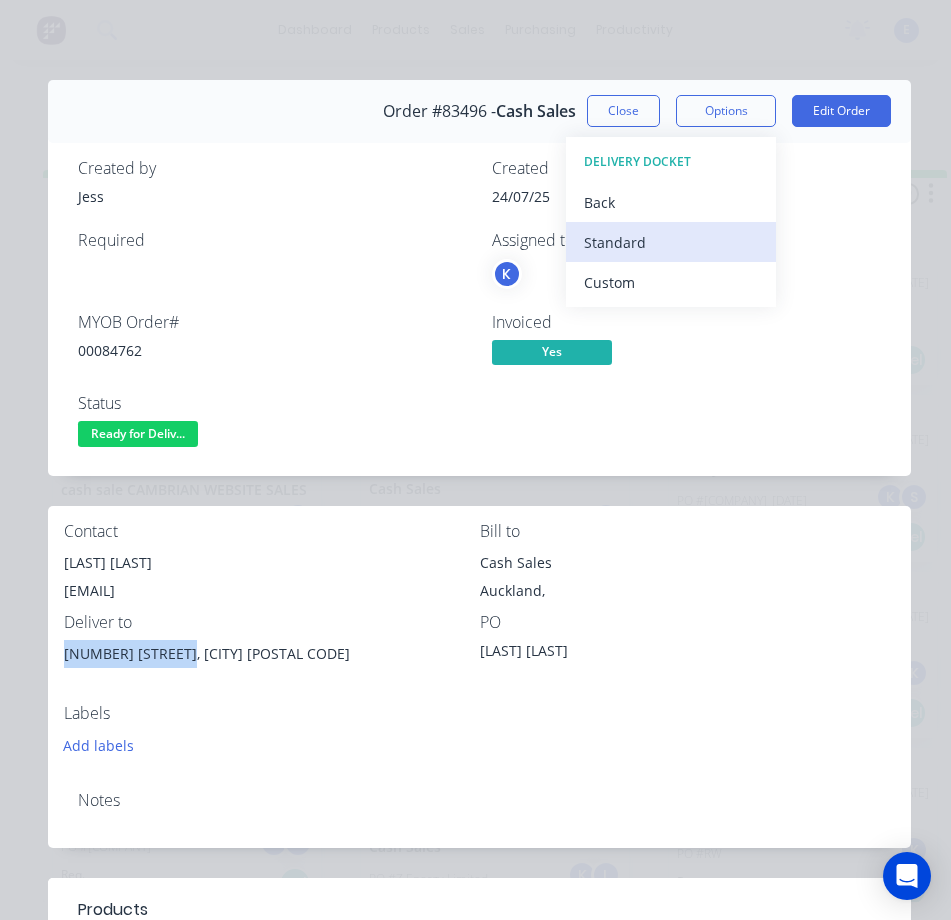 click on "Standard" at bounding box center [671, 242] 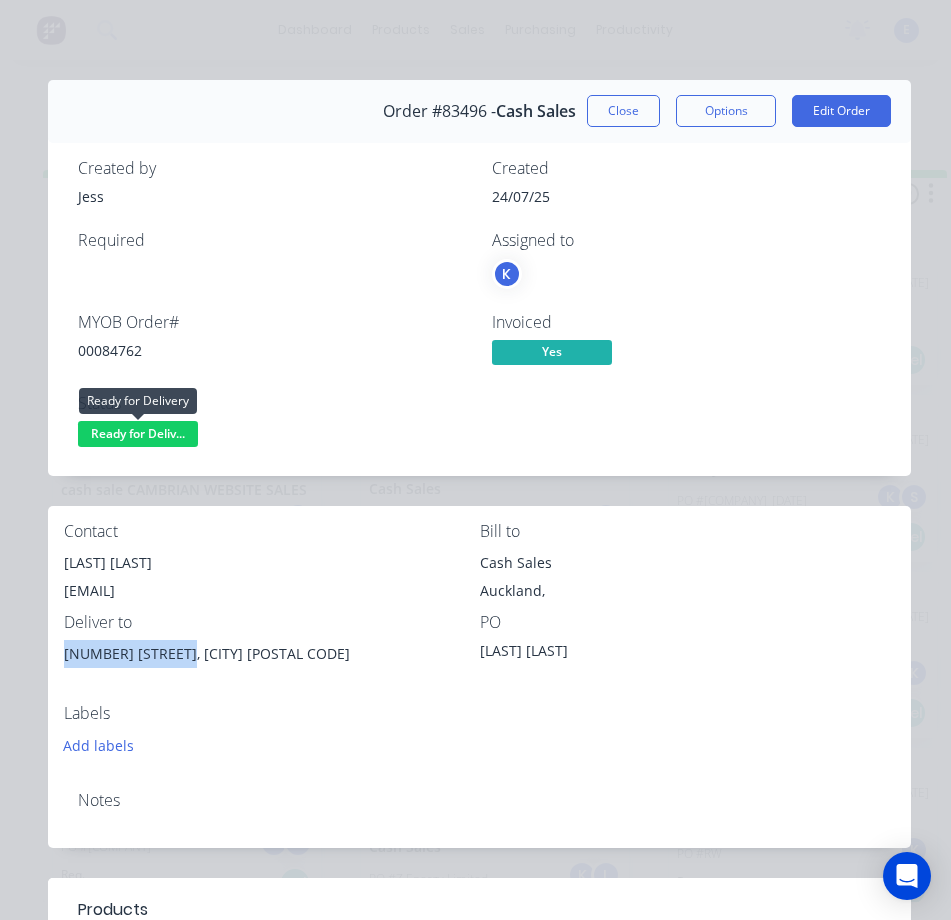click on "Ready for Deliv..." at bounding box center (138, 433) 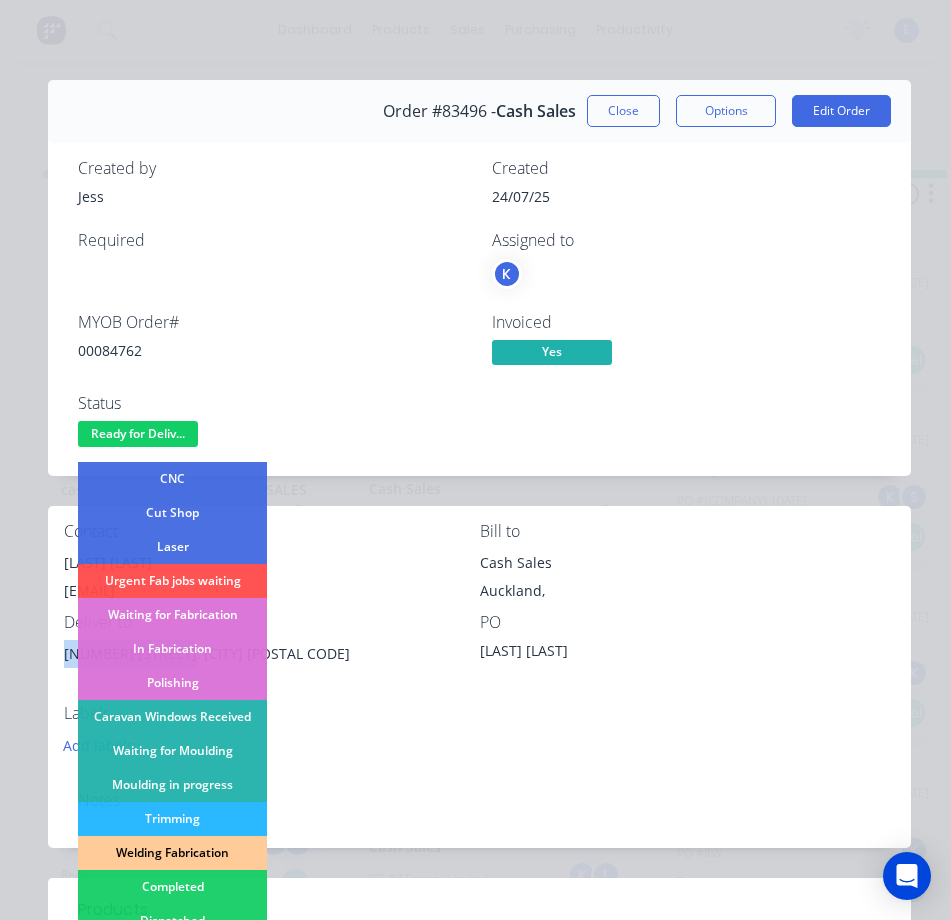 scroll, scrollTop: 200, scrollLeft: 0, axis: vertical 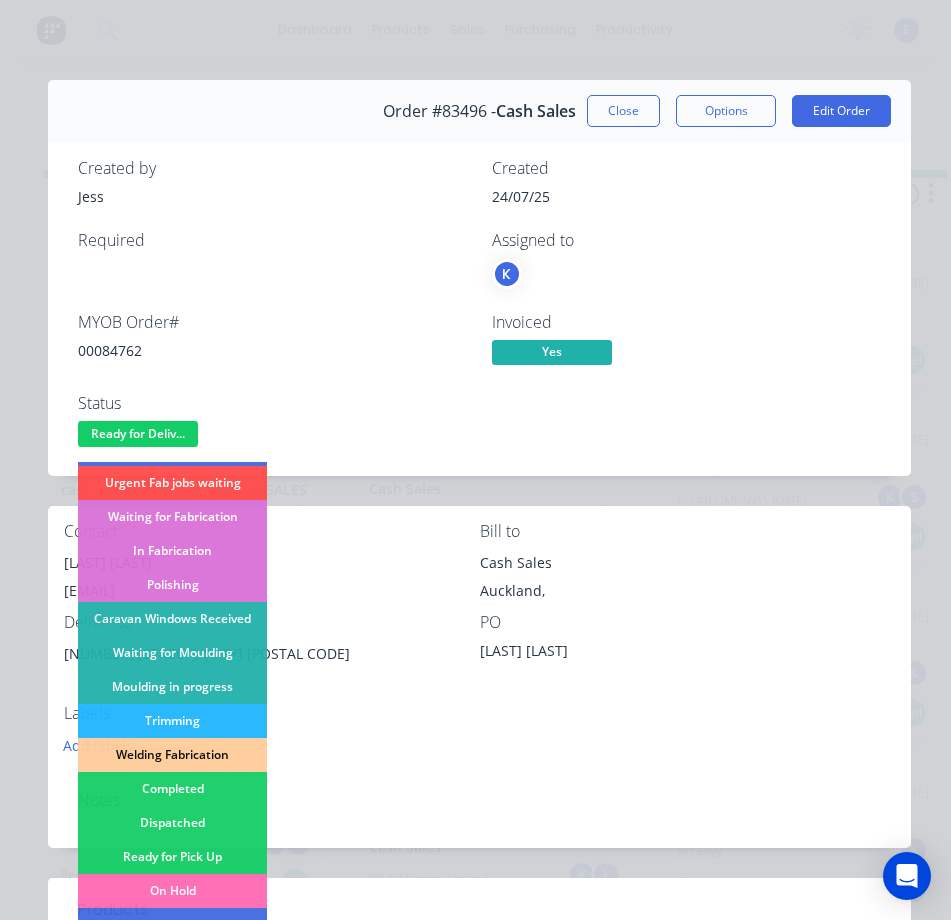 click on "Contact Karina Water - David Haylock david.haylock@icsgroup.co.nz Bill to Cash Sales  Auckland,  Deliver to 27 Miranda Street, Stratford 4332  PO Karina Water Labels Add labels" at bounding box center [479, 640] 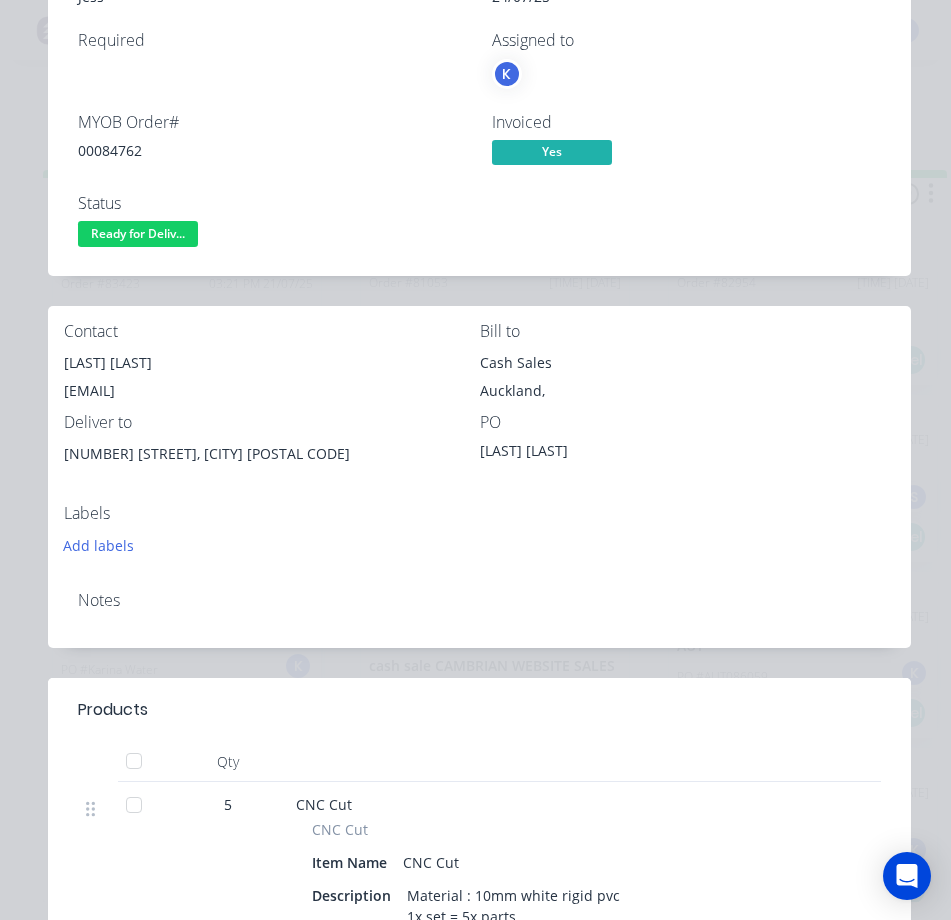scroll, scrollTop: 500, scrollLeft: 0, axis: vertical 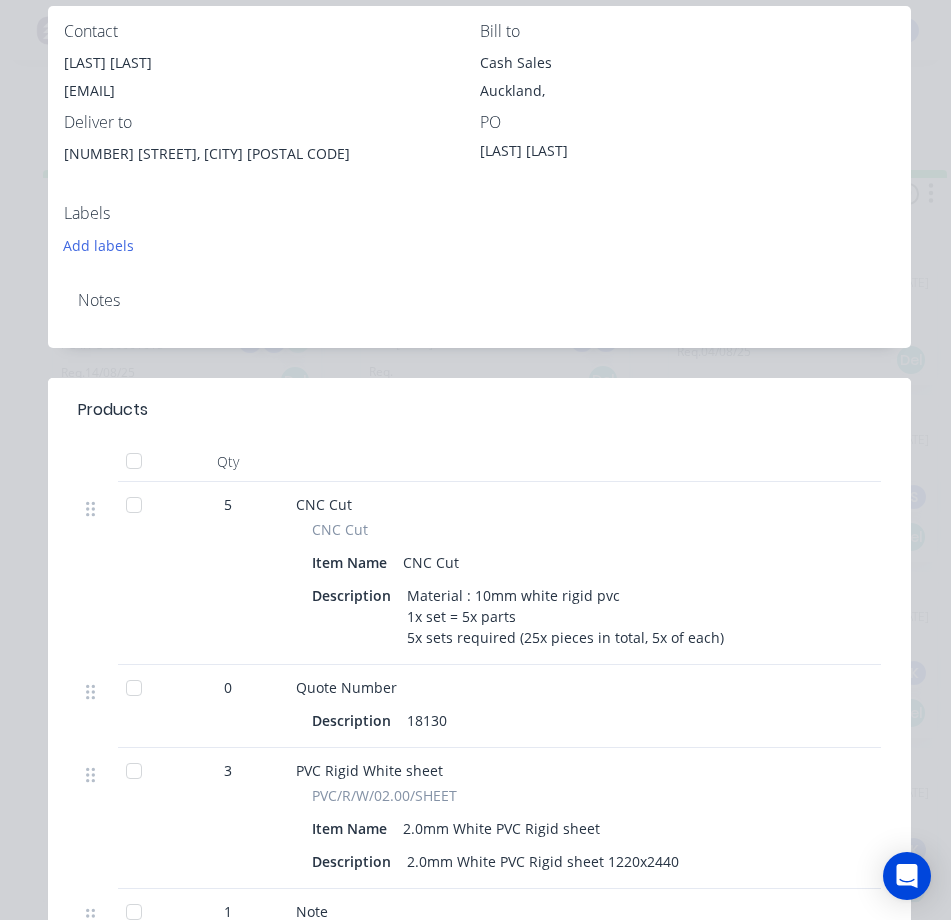 click on "Notes" at bounding box center (479, 300) 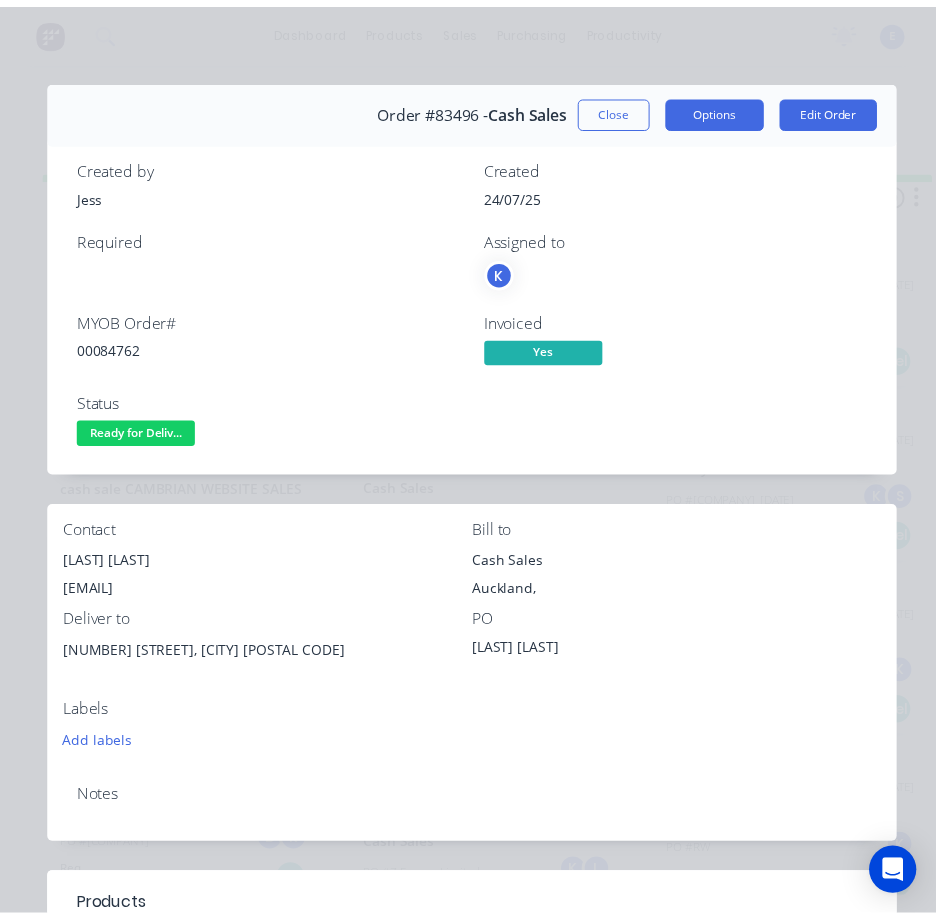 scroll, scrollTop: 0, scrollLeft: 0, axis: both 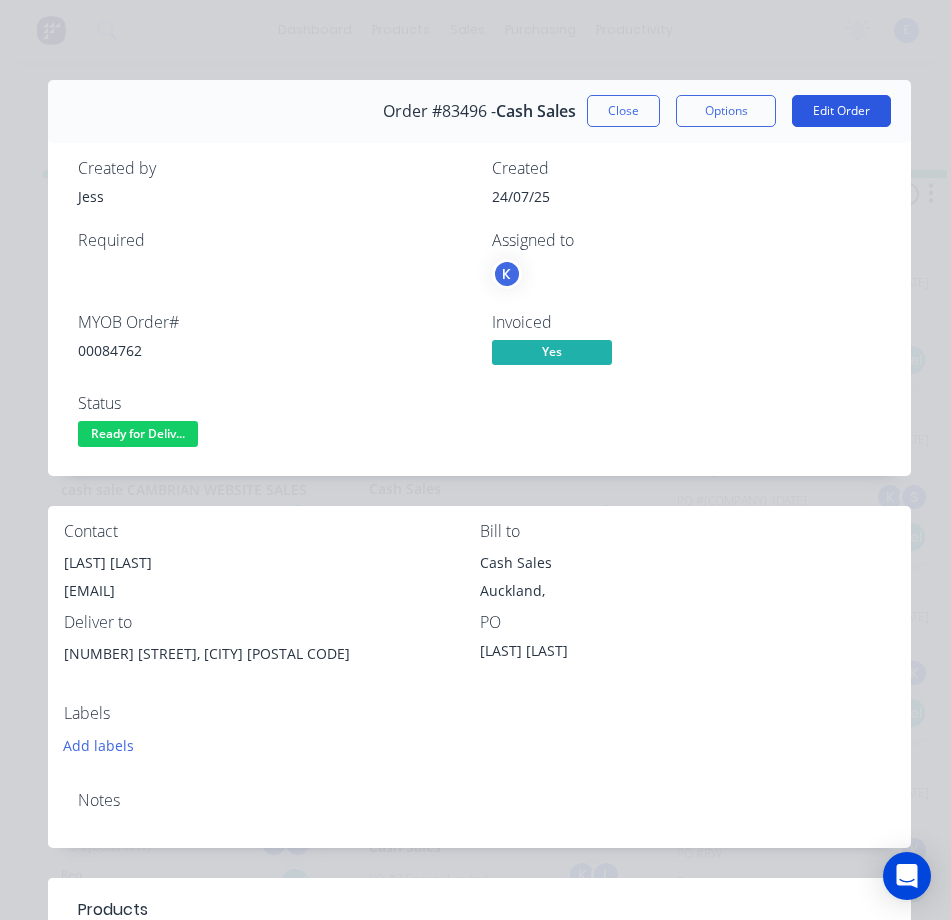 click on "Edit Order" at bounding box center (841, 111) 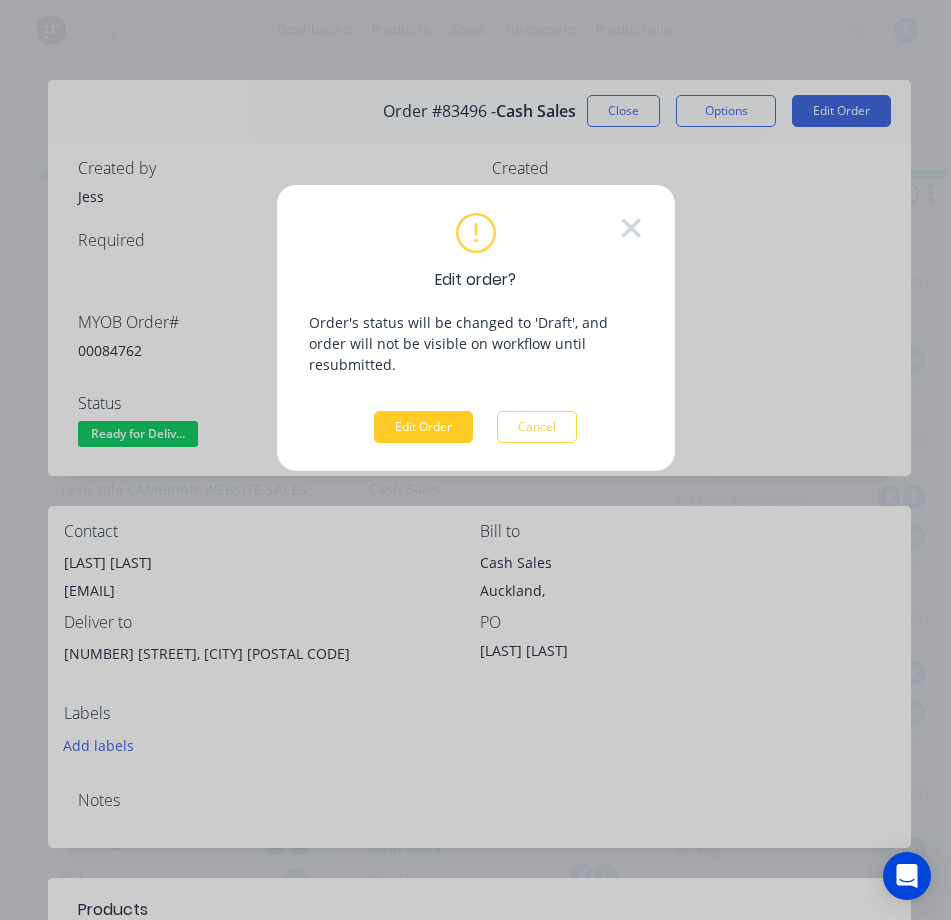click on "Edit Order" at bounding box center (423, 427) 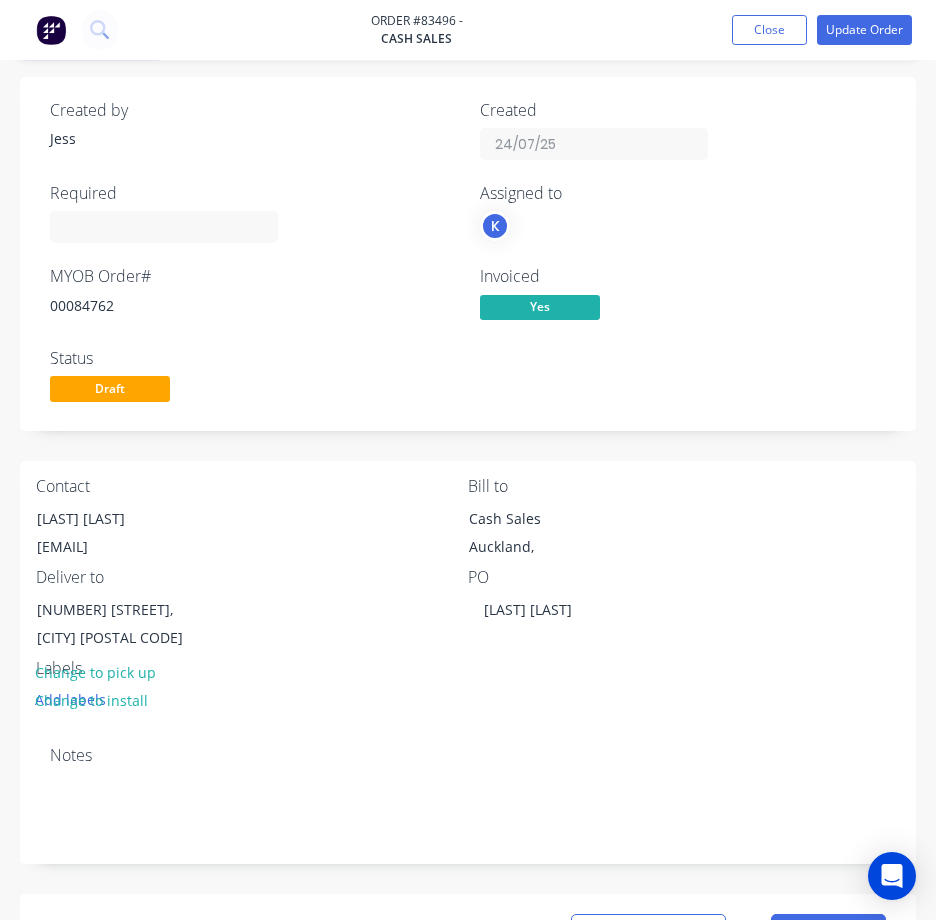 scroll, scrollTop: 200, scrollLeft: 0, axis: vertical 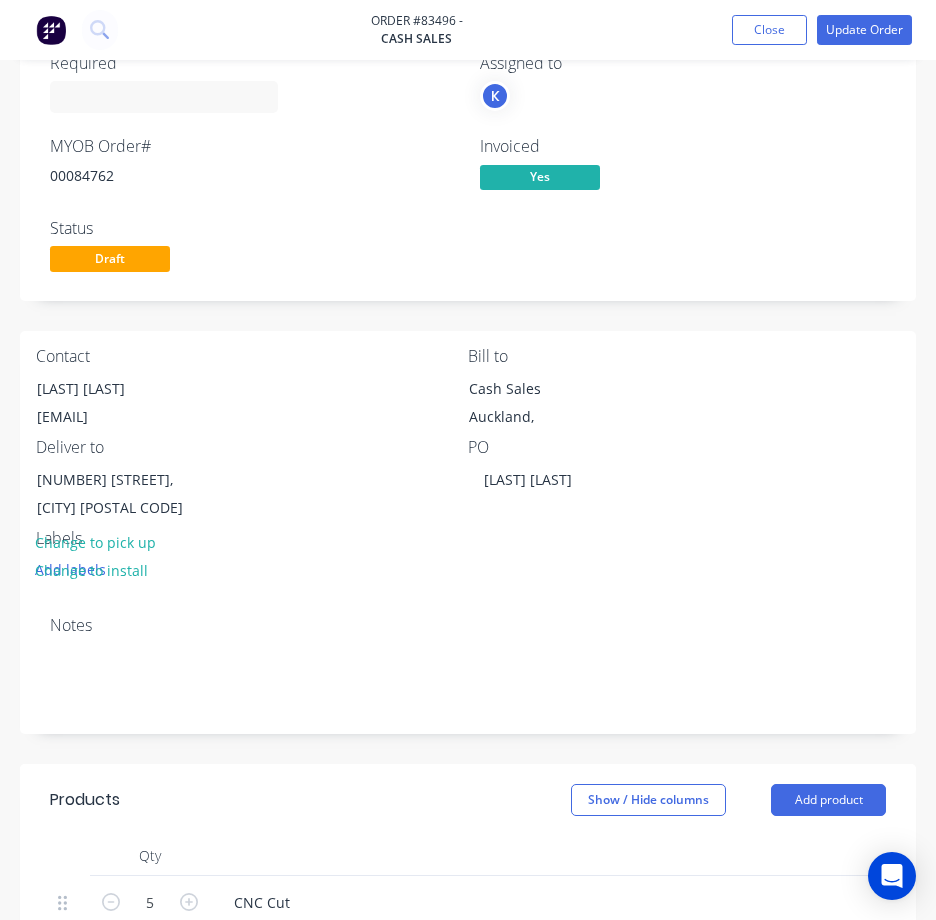 click on "Notes" at bounding box center [468, 625] 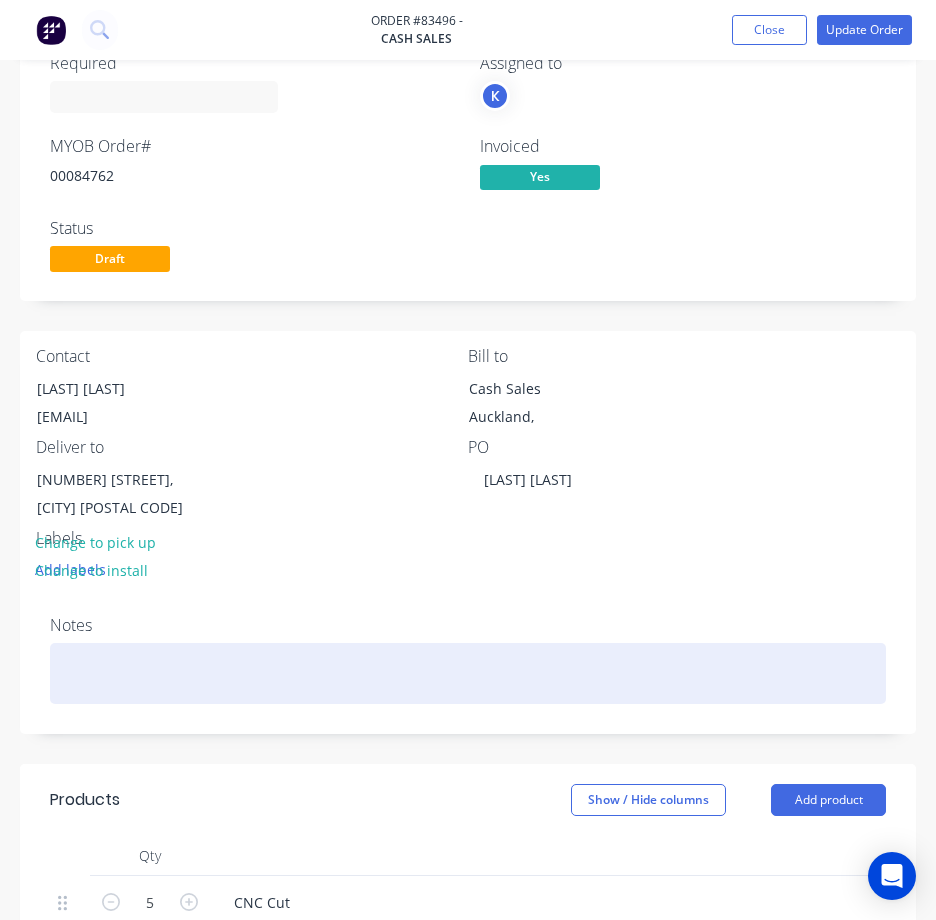 drag, startPoint x: 92, startPoint y: 659, endPoint x: 59, endPoint y: 666, distance: 33.734257 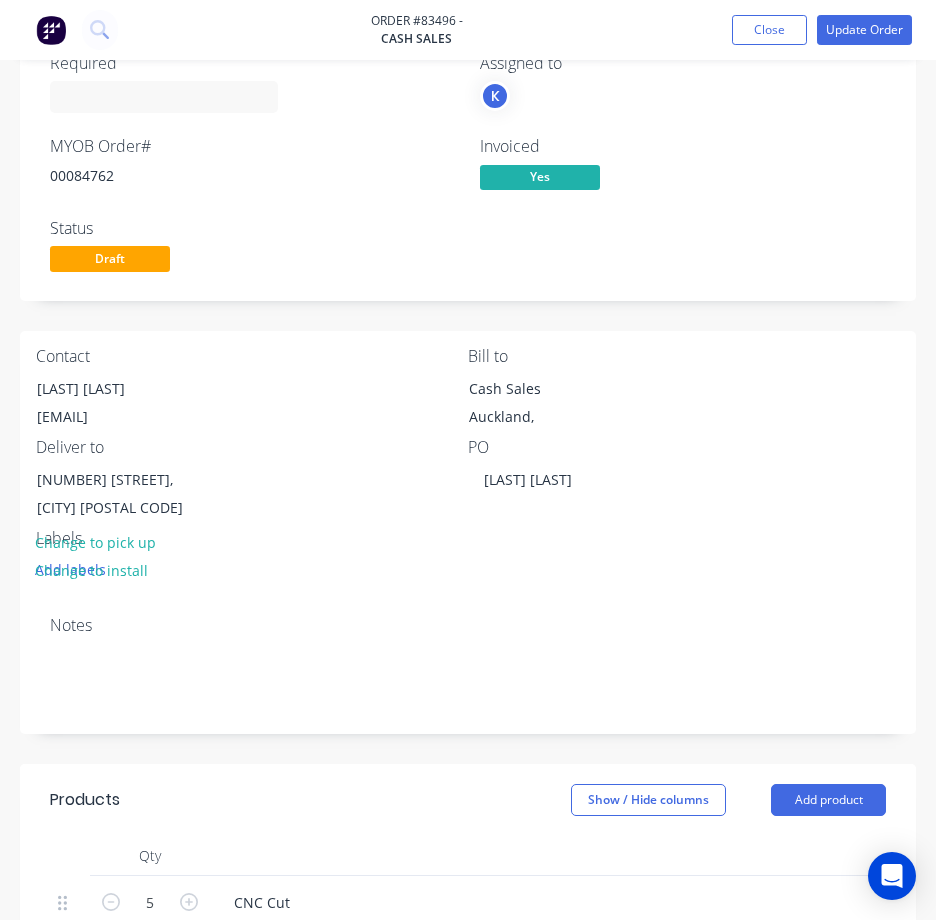 drag, startPoint x: 52, startPoint y: 639, endPoint x: 76, endPoint y: 735, distance: 98.95454 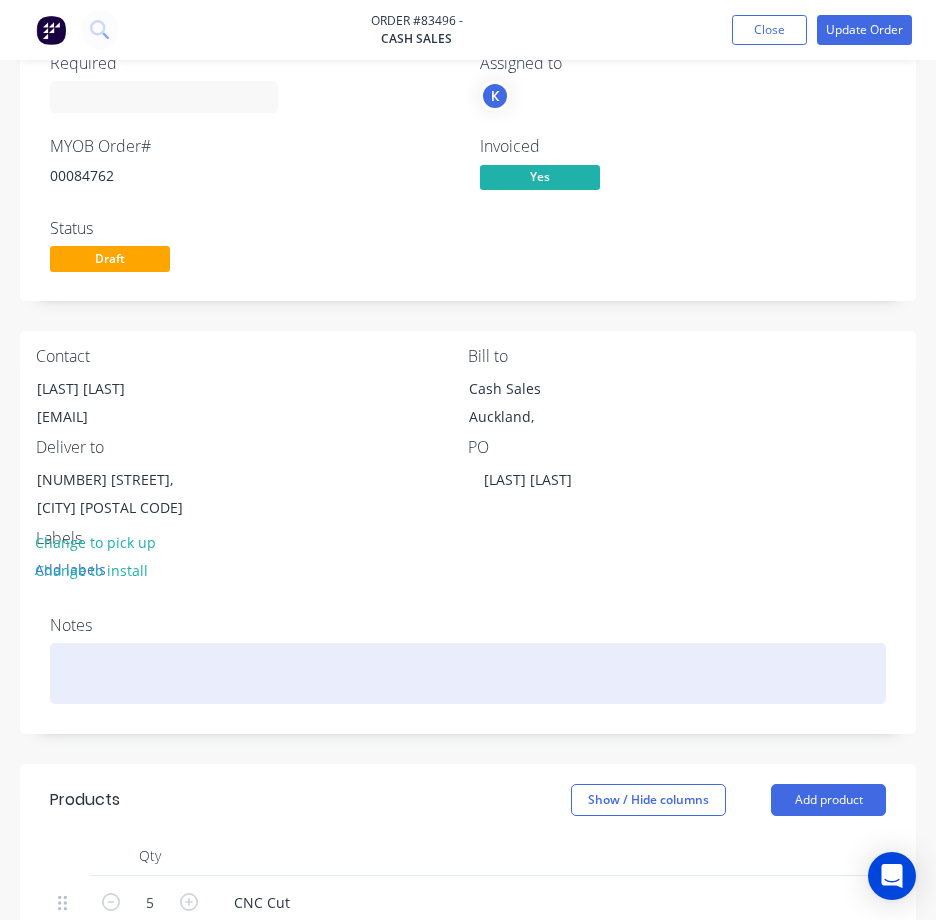 click at bounding box center (468, 673) 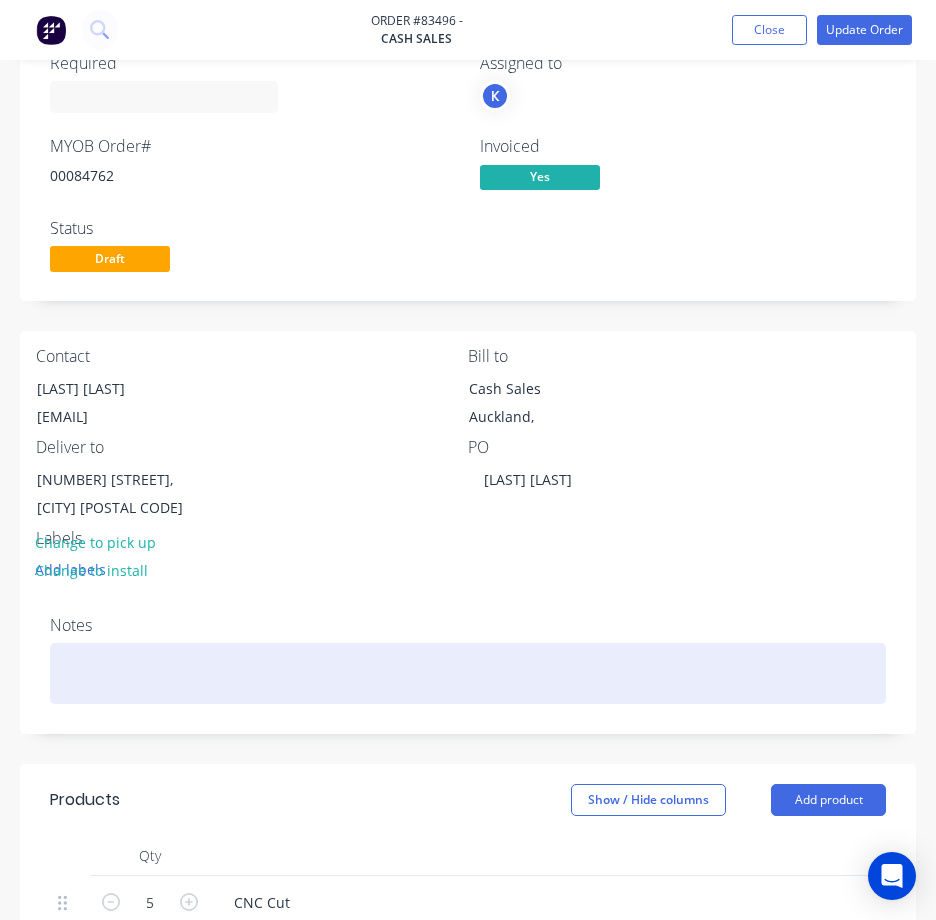 type 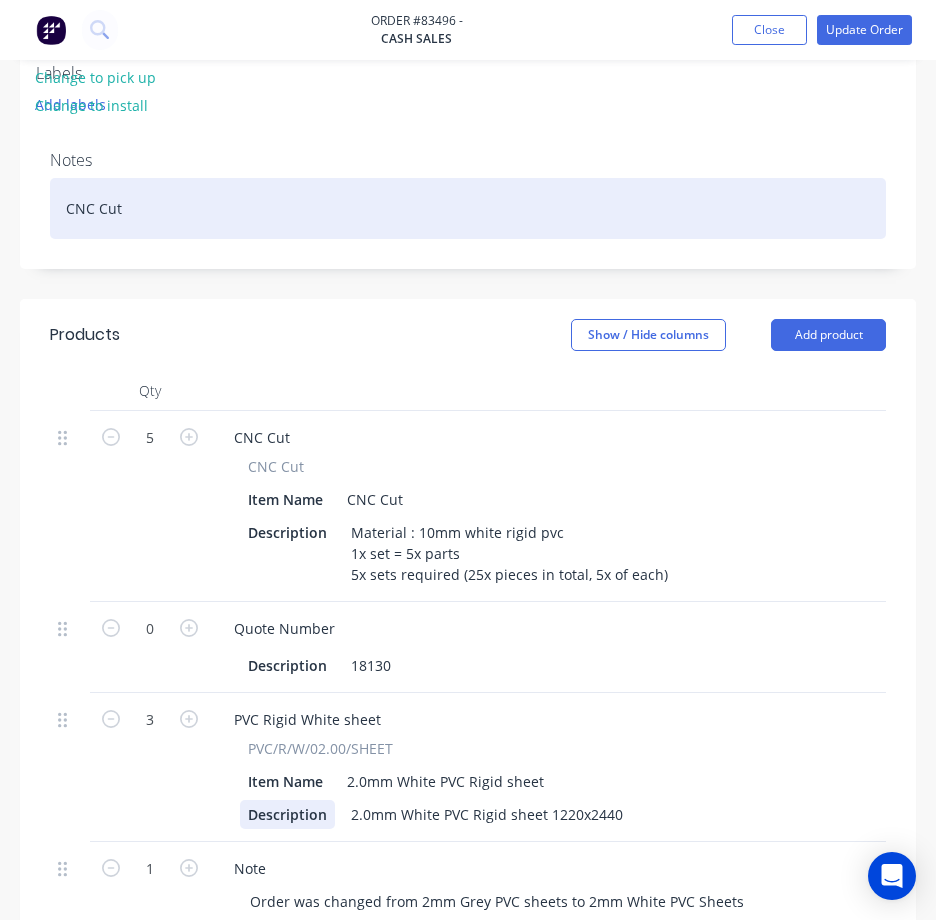 scroll, scrollTop: 300, scrollLeft: 0, axis: vertical 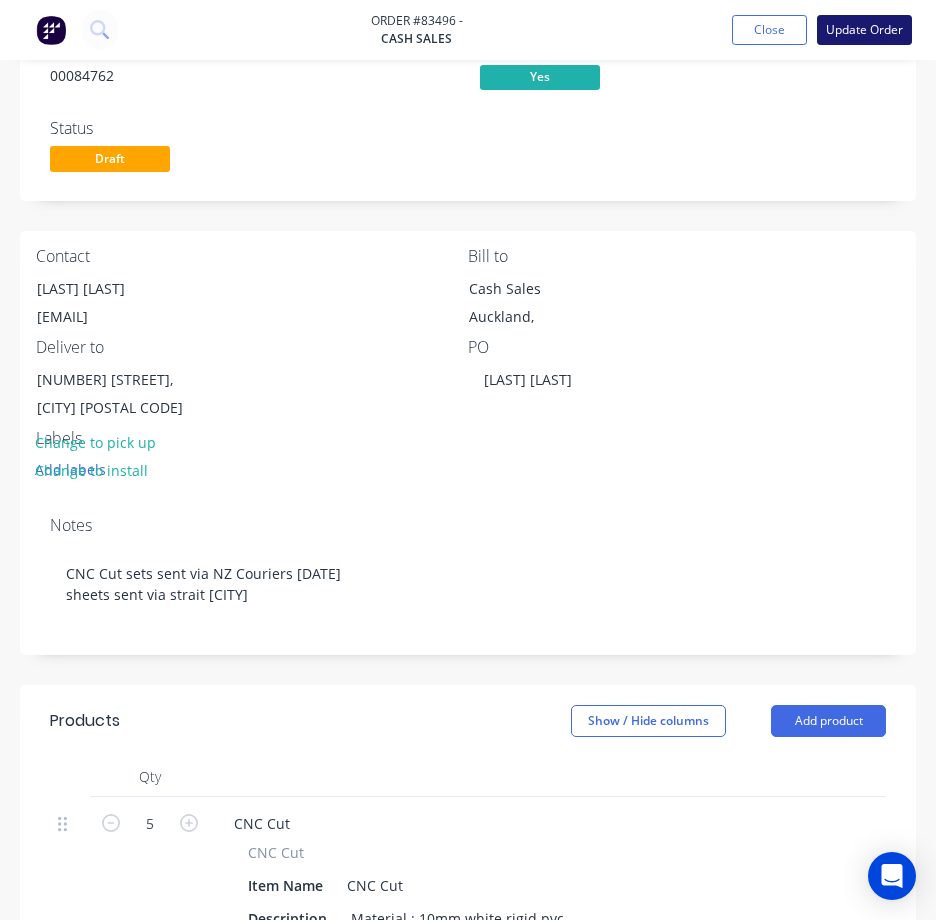 click on "Update Order" at bounding box center [864, 30] 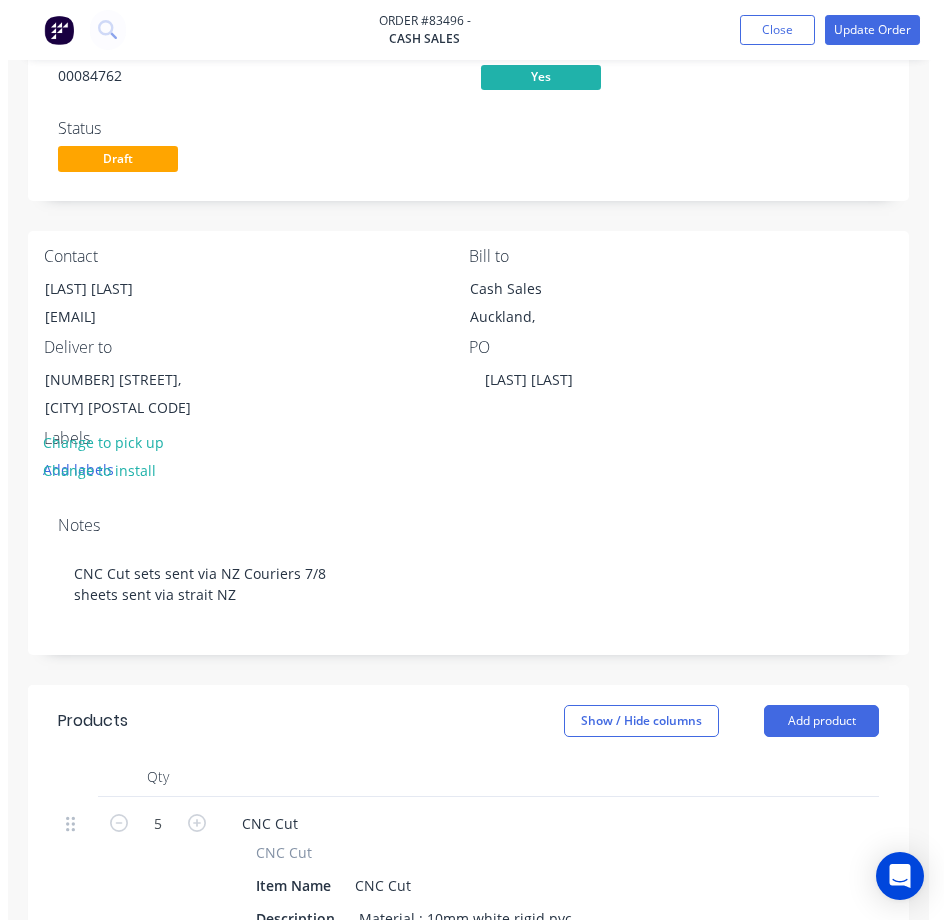 scroll, scrollTop: 0, scrollLeft: 0, axis: both 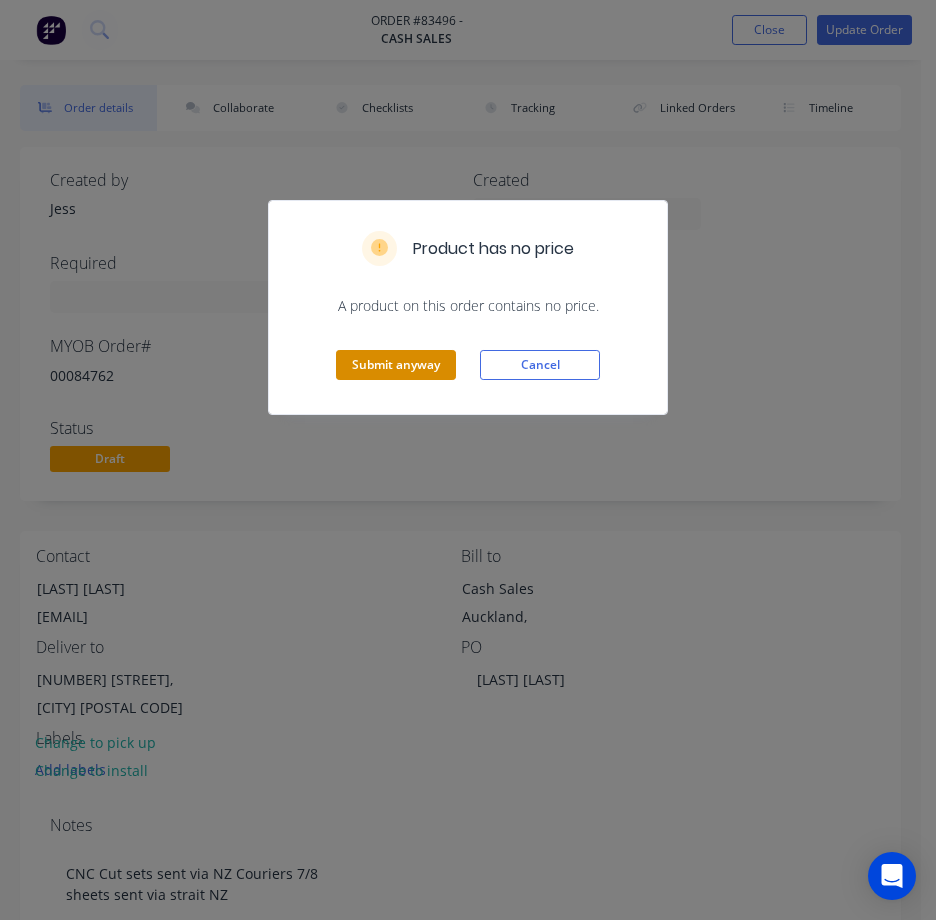 click on "Submit anyway" at bounding box center [396, 365] 